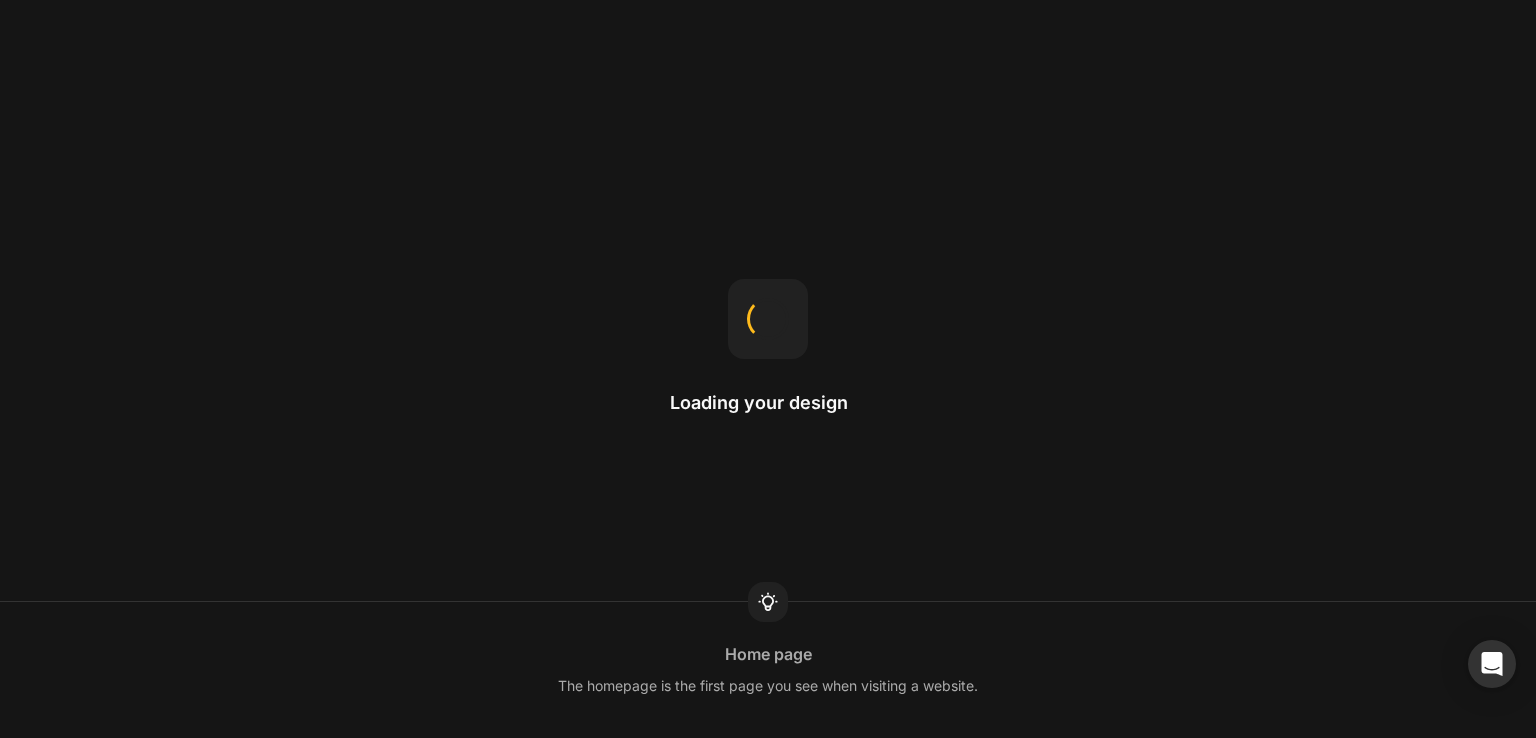 scroll, scrollTop: 0, scrollLeft: 0, axis: both 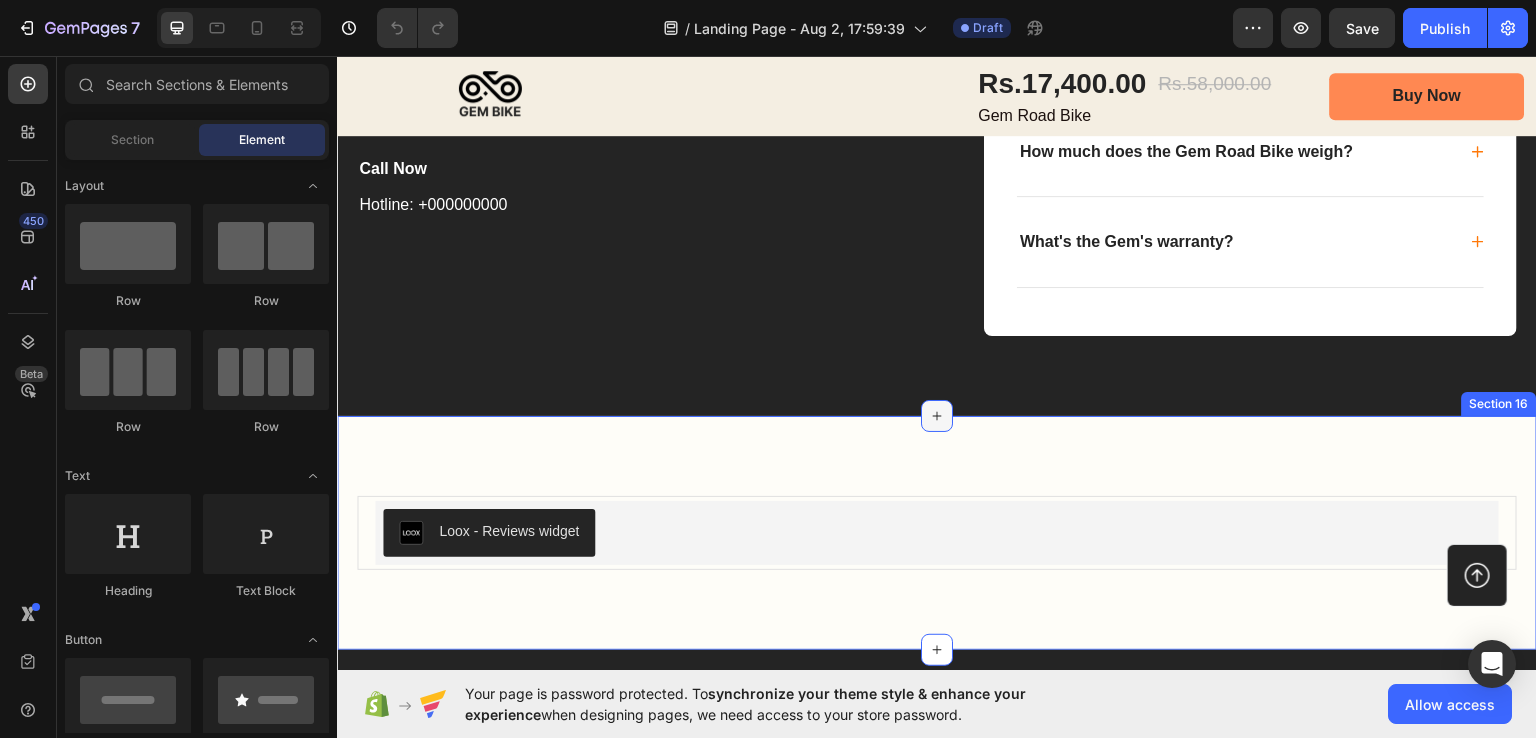 click at bounding box center (937, 415) 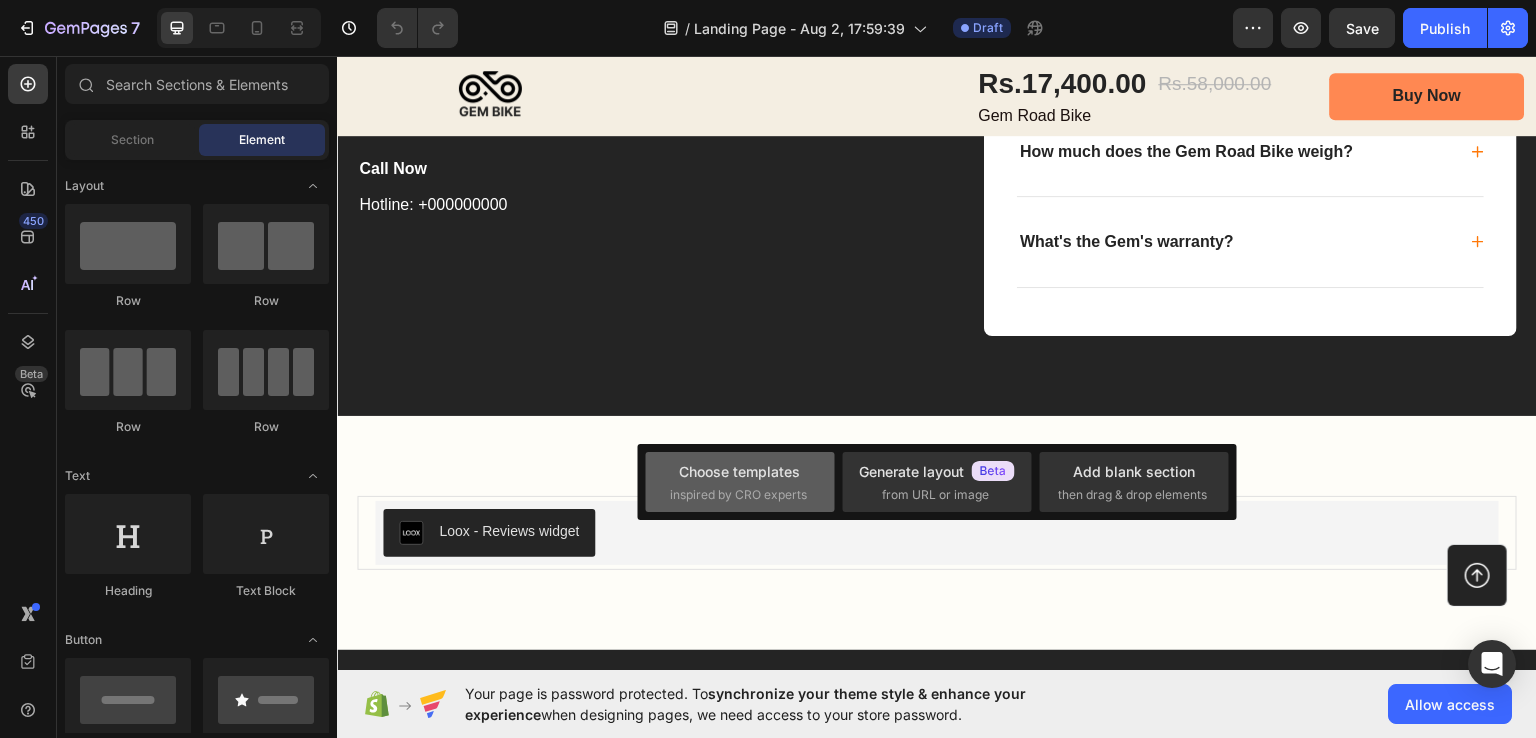 click on "Choose templates" at bounding box center (739, 471) 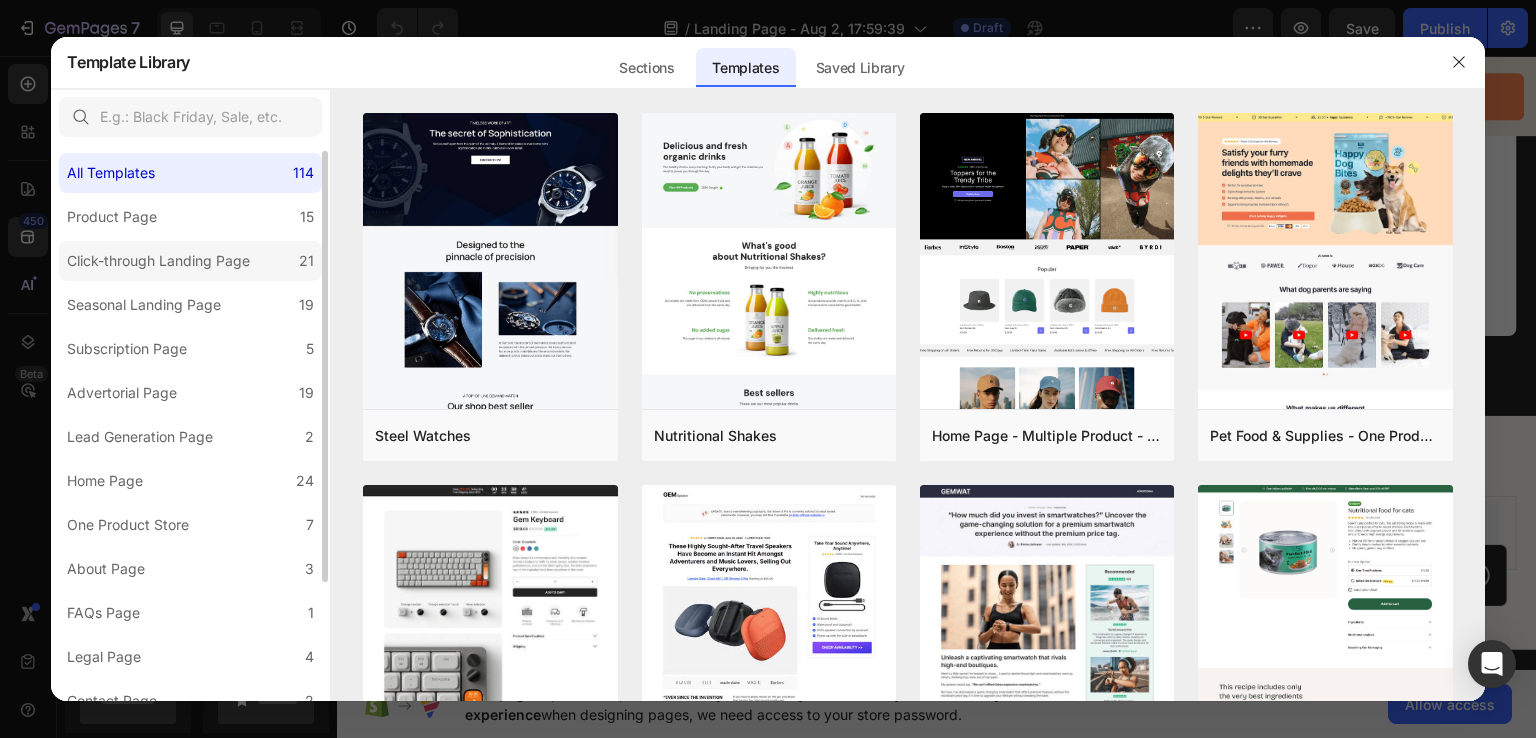 scroll, scrollTop: 12, scrollLeft: 0, axis: vertical 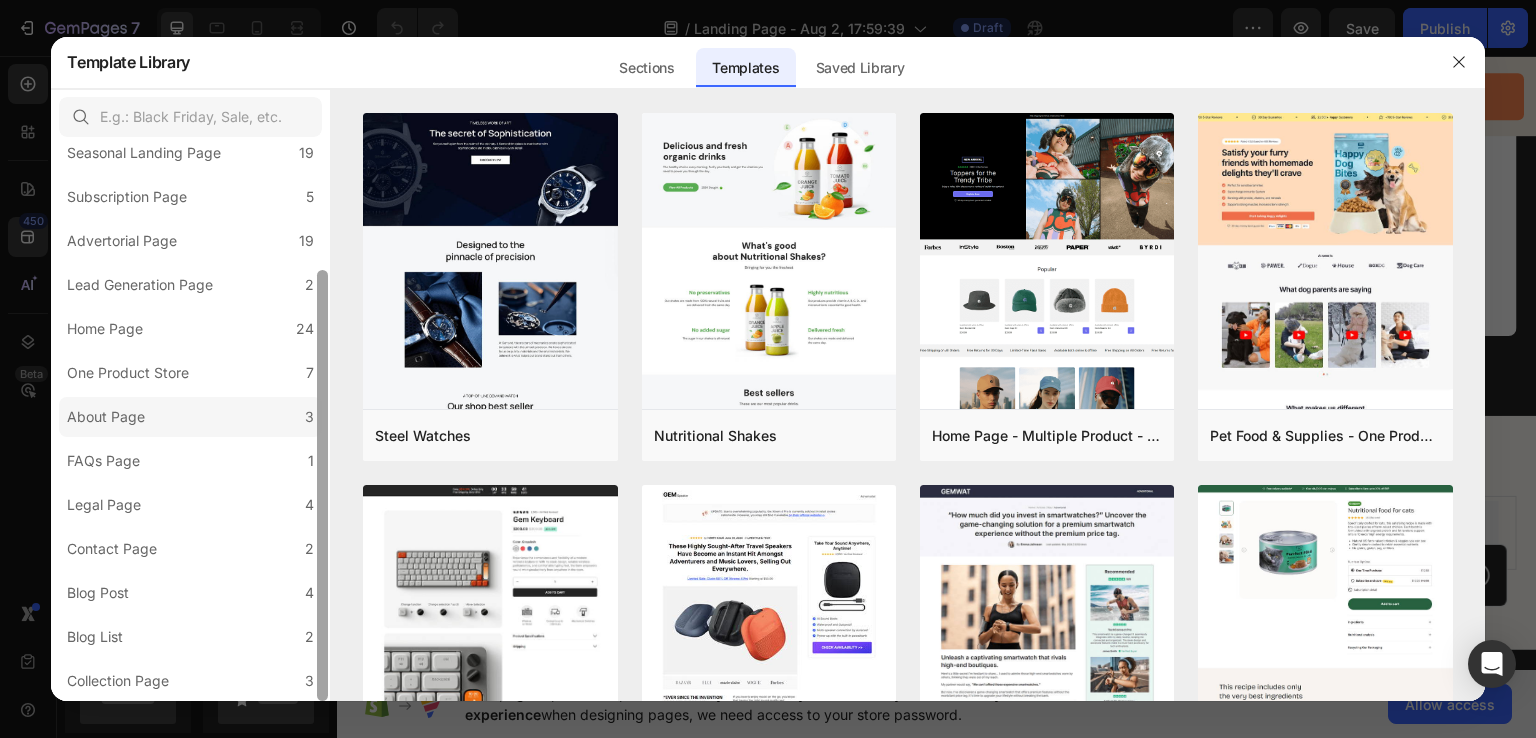 drag, startPoint x: 325, startPoint y: 267, endPoint x: 306, endPoint y: 406, distance: 140.29256 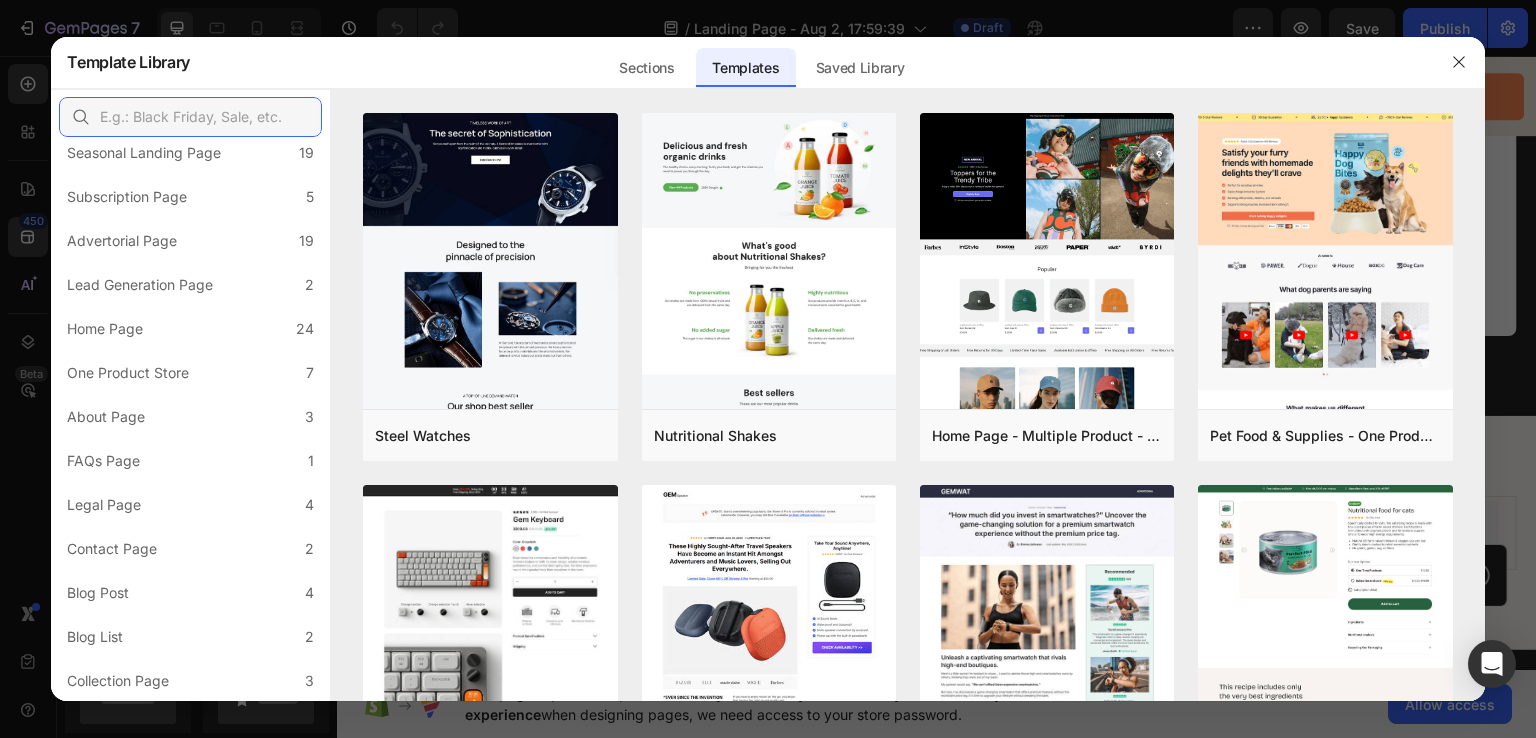 click at bounding box center [190, 117] 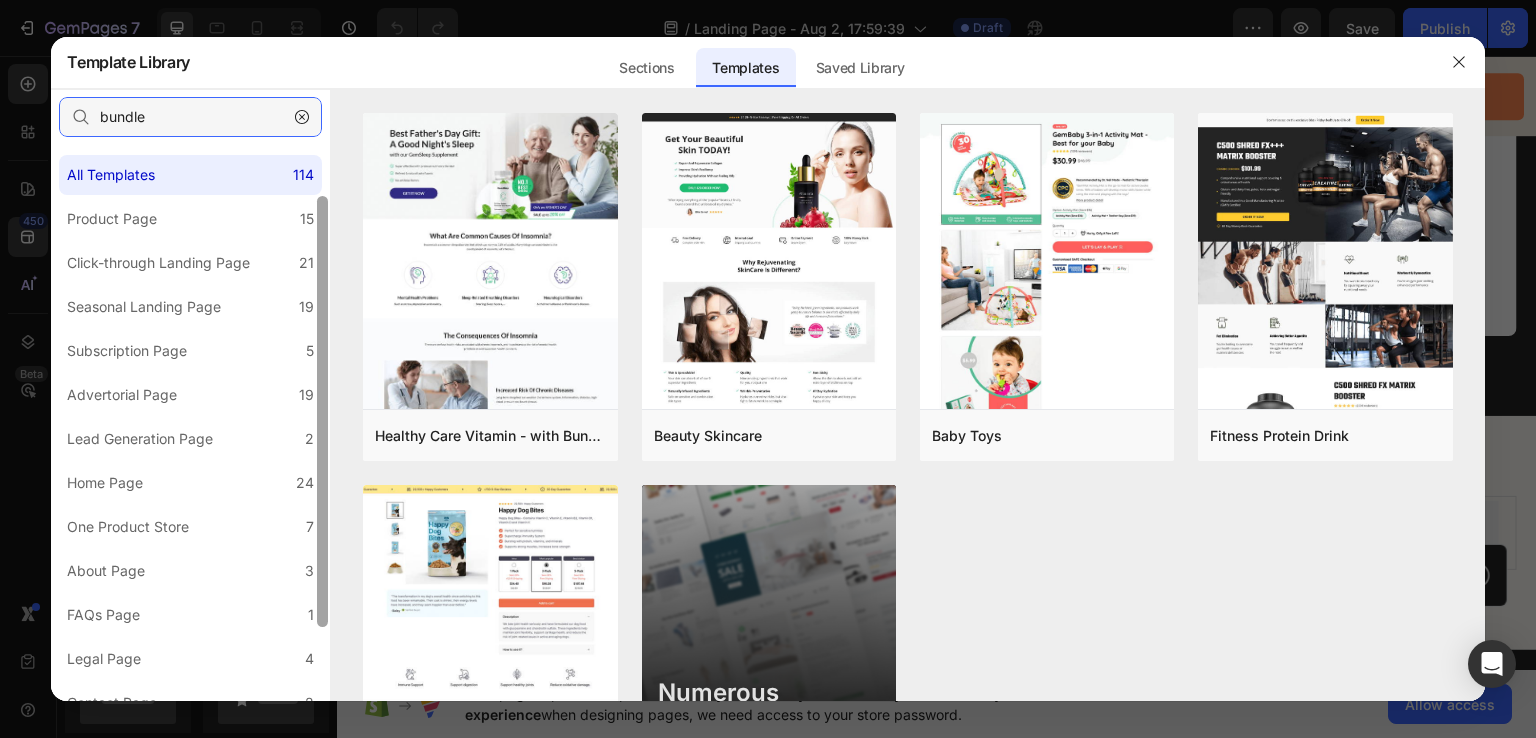 scroll, scrollTop: 0, scrollLeft: 0, axis: both 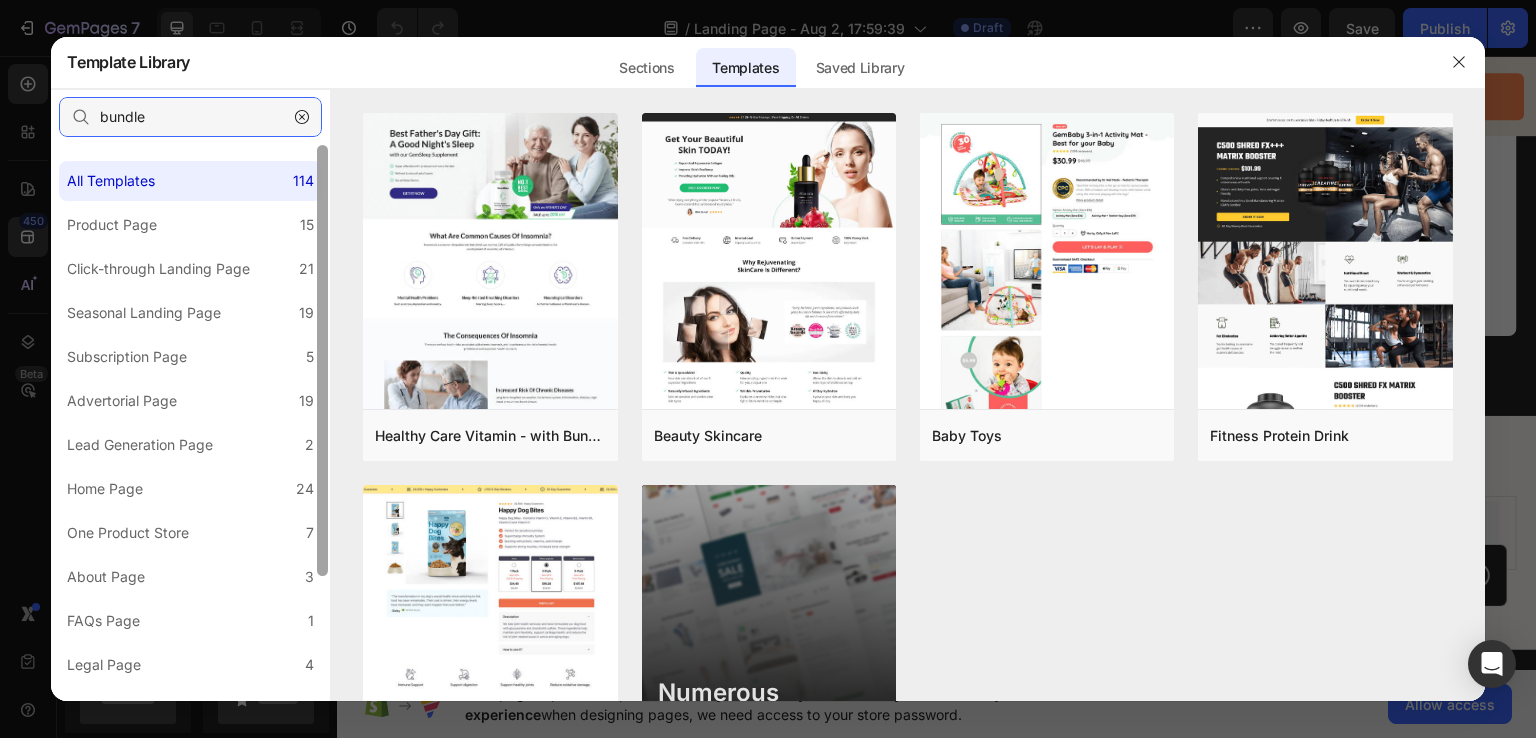 drag, startPoint x: 319, startPoint y: 294, endPoint x: 301, endPoint y: 128, distance: 166.97305 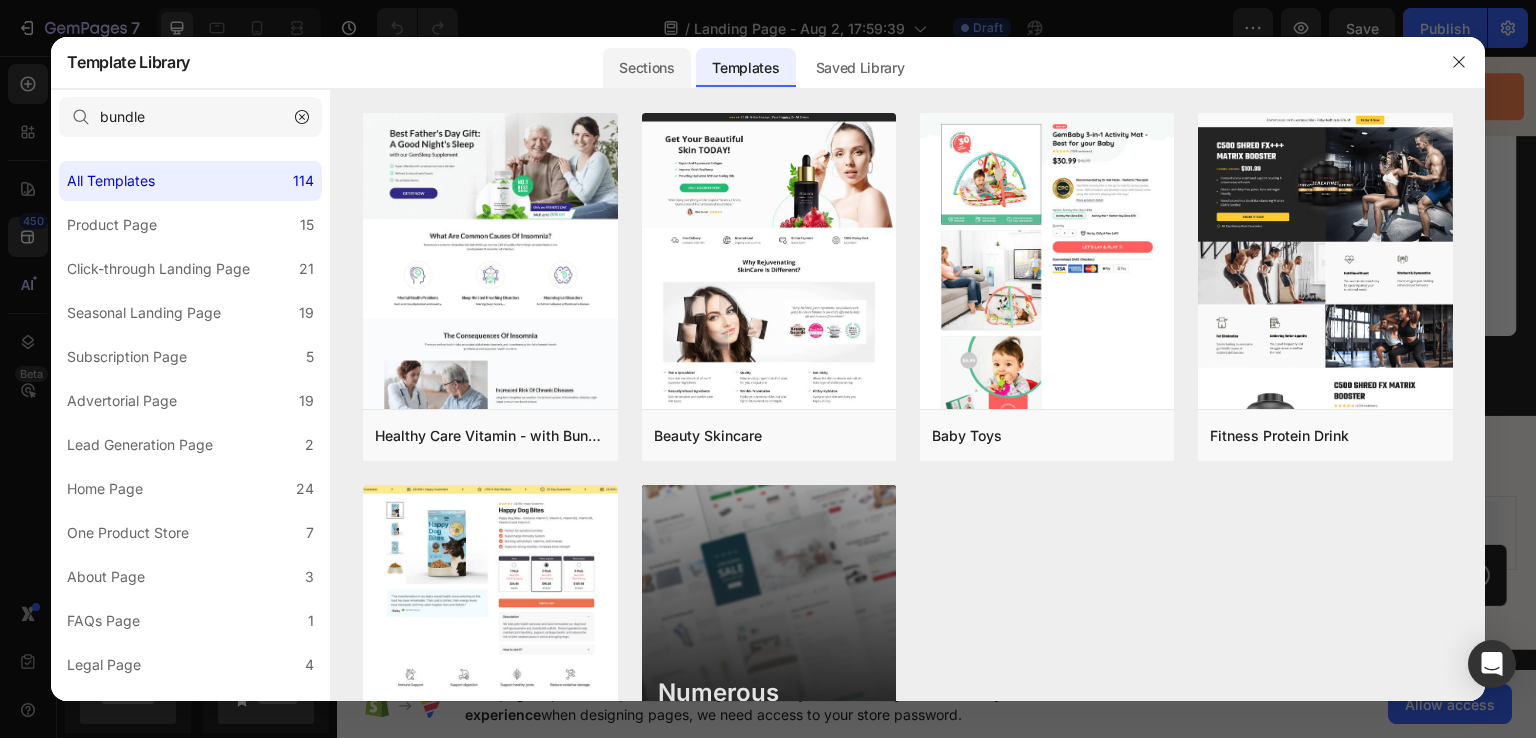 click on "Sections" 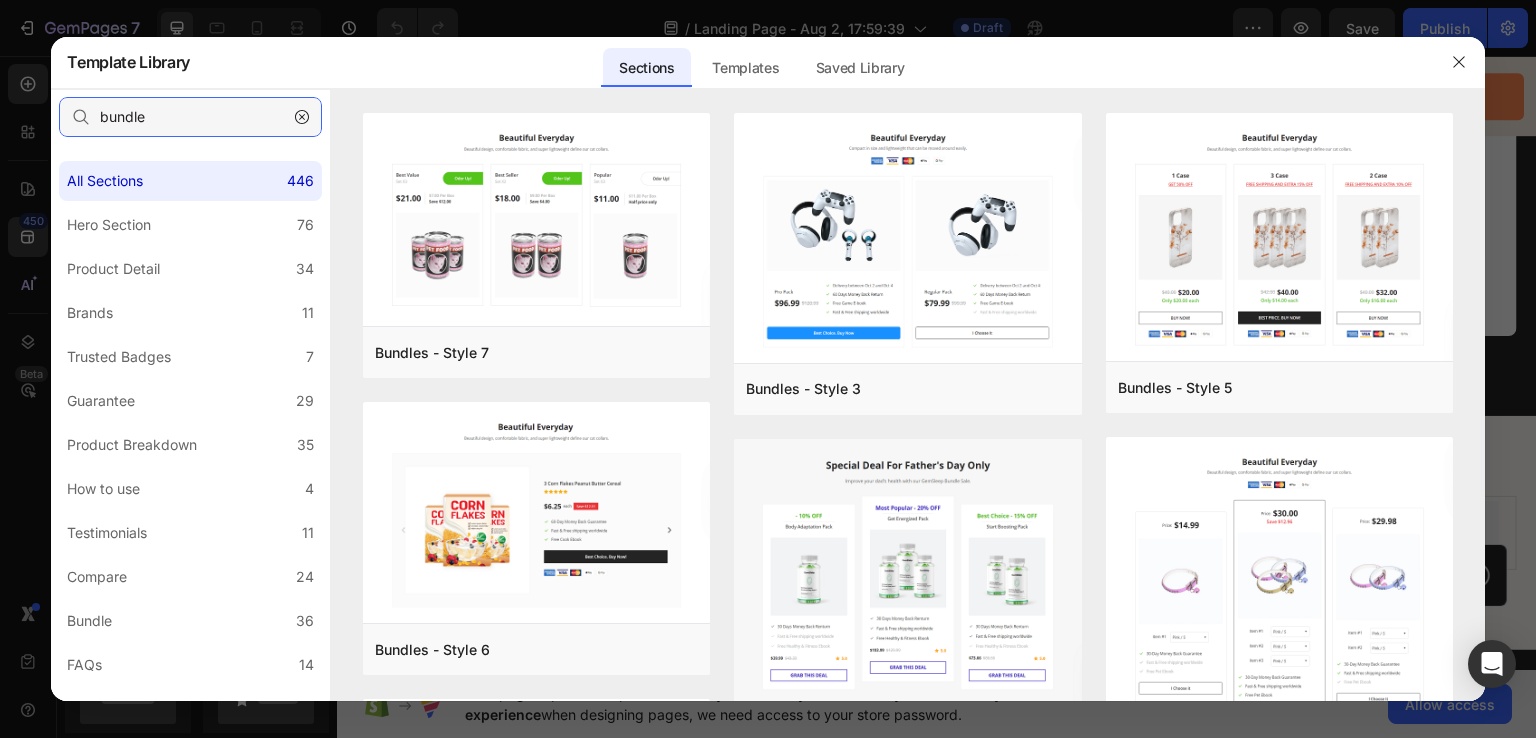 click on "bundle" at bounding box center [190, 117] 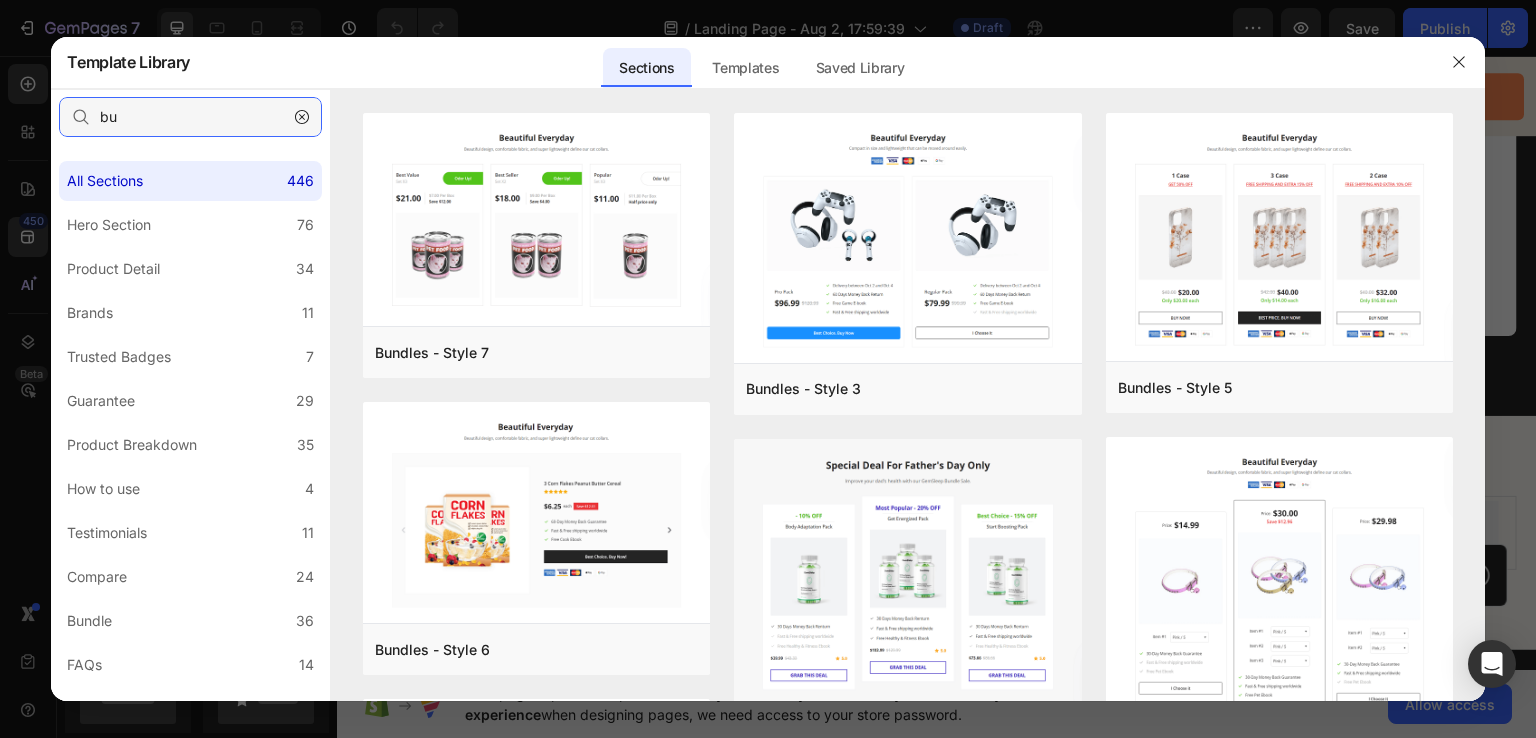 type on "b" 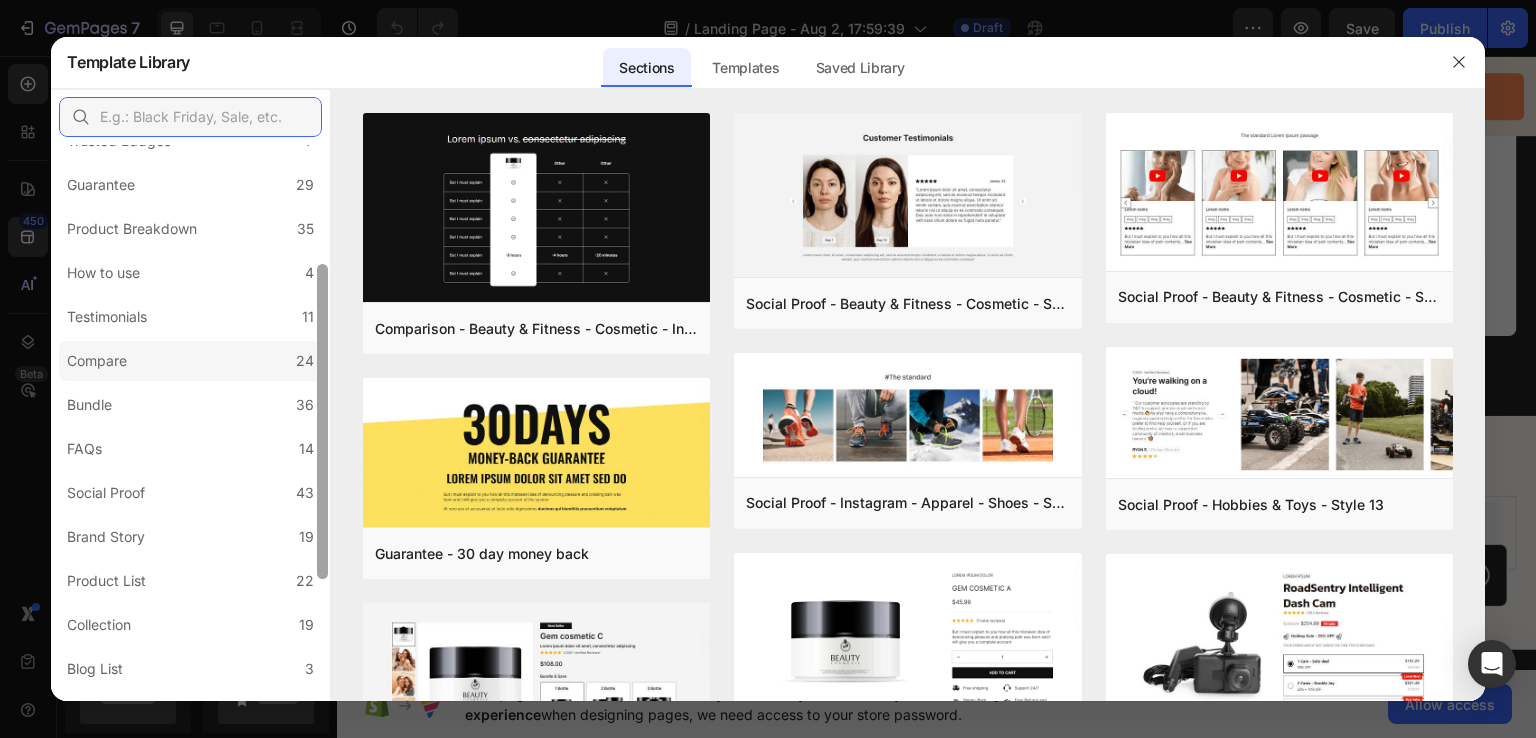 scroll, scrollTop: 223, scrollLeft: 0, axis: vertical 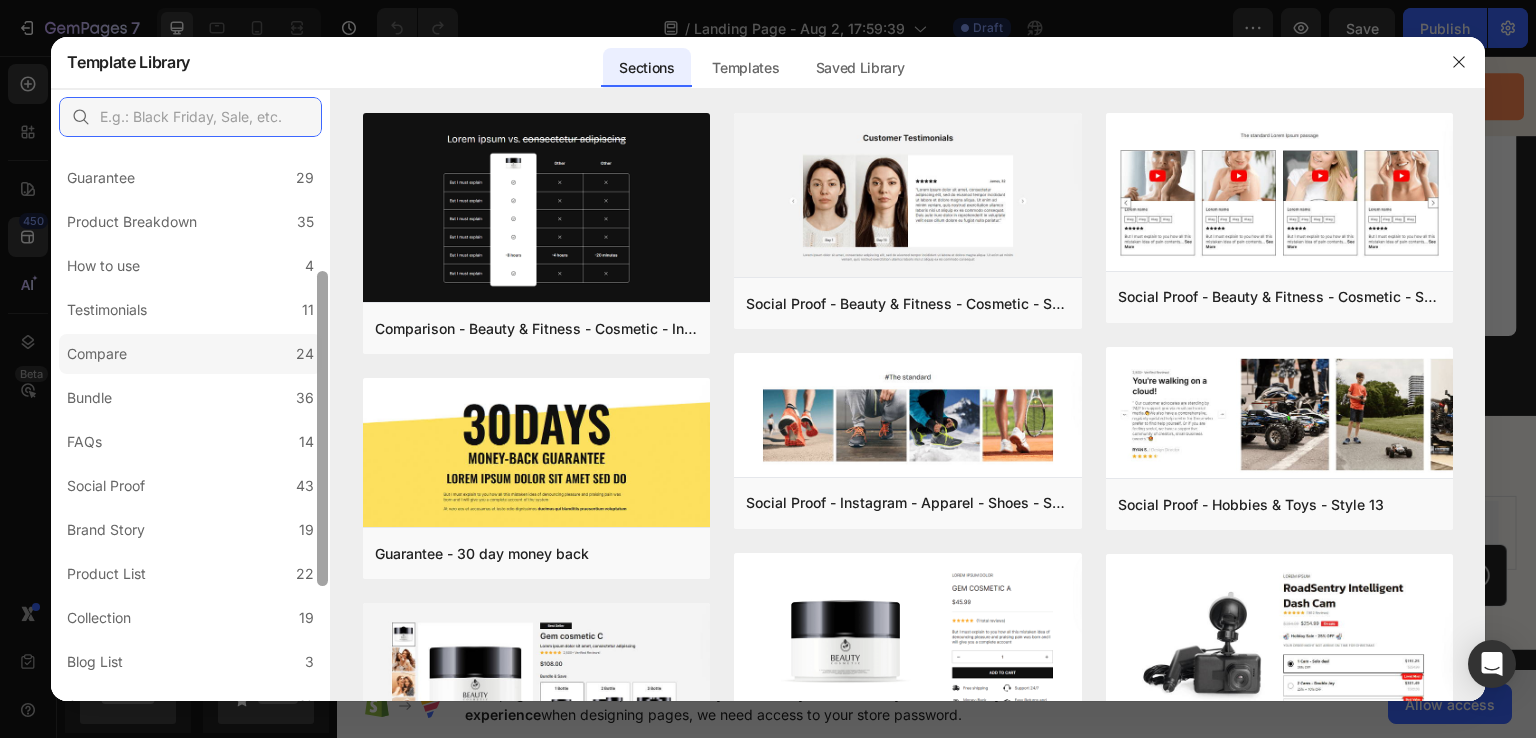 drag, startPoint x: 324, startPoint y: 218, endPoint x: 306, endPoint y: 345, distance: 128.26924 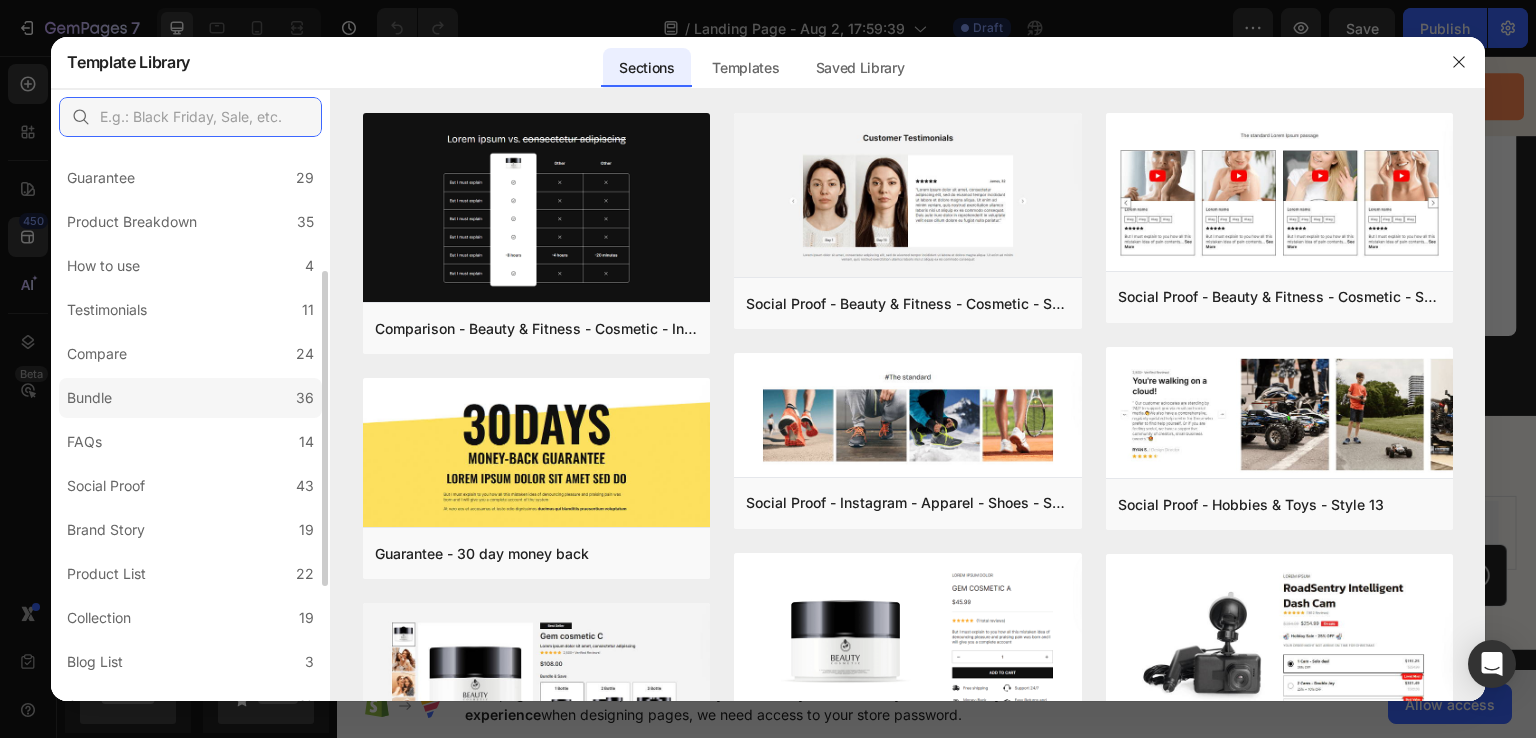 type 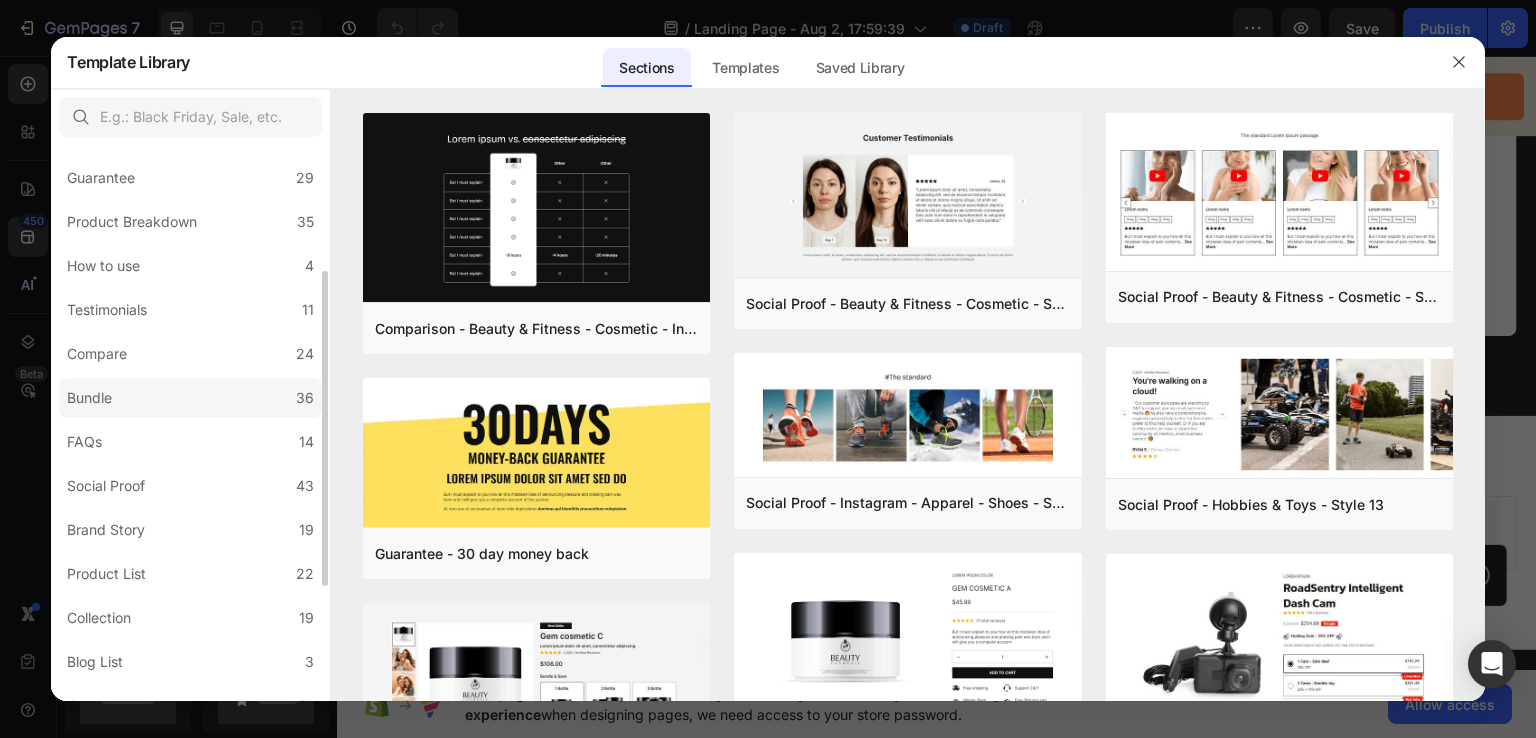 click on "Bundle 36" 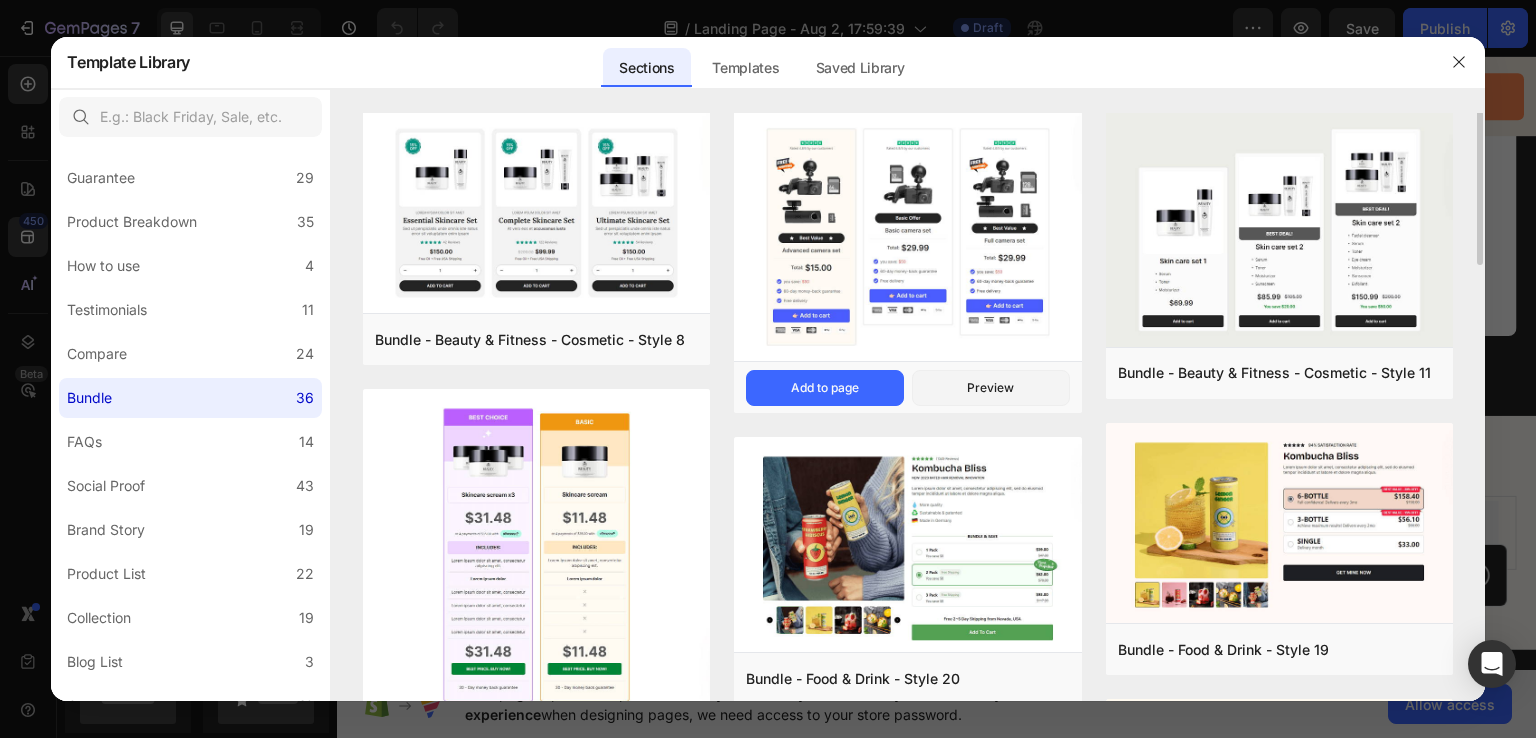 scroll, scrollTop: 4, scrollLeft: 0, axis: vertical 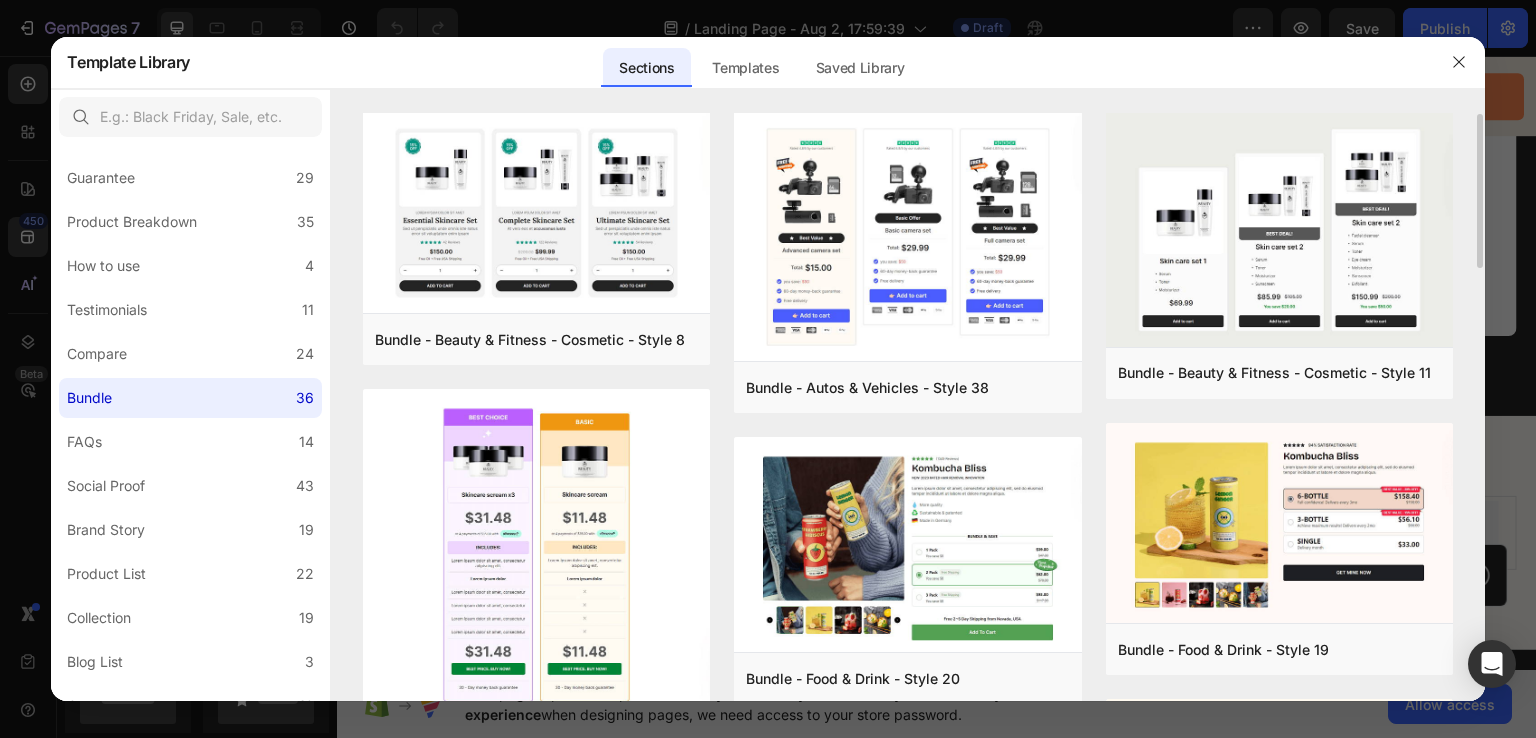 drag, startPoint x: 1482, startPoint y: 175, endPoint x: 1465, endPoint y: 242, distance: 69.12308 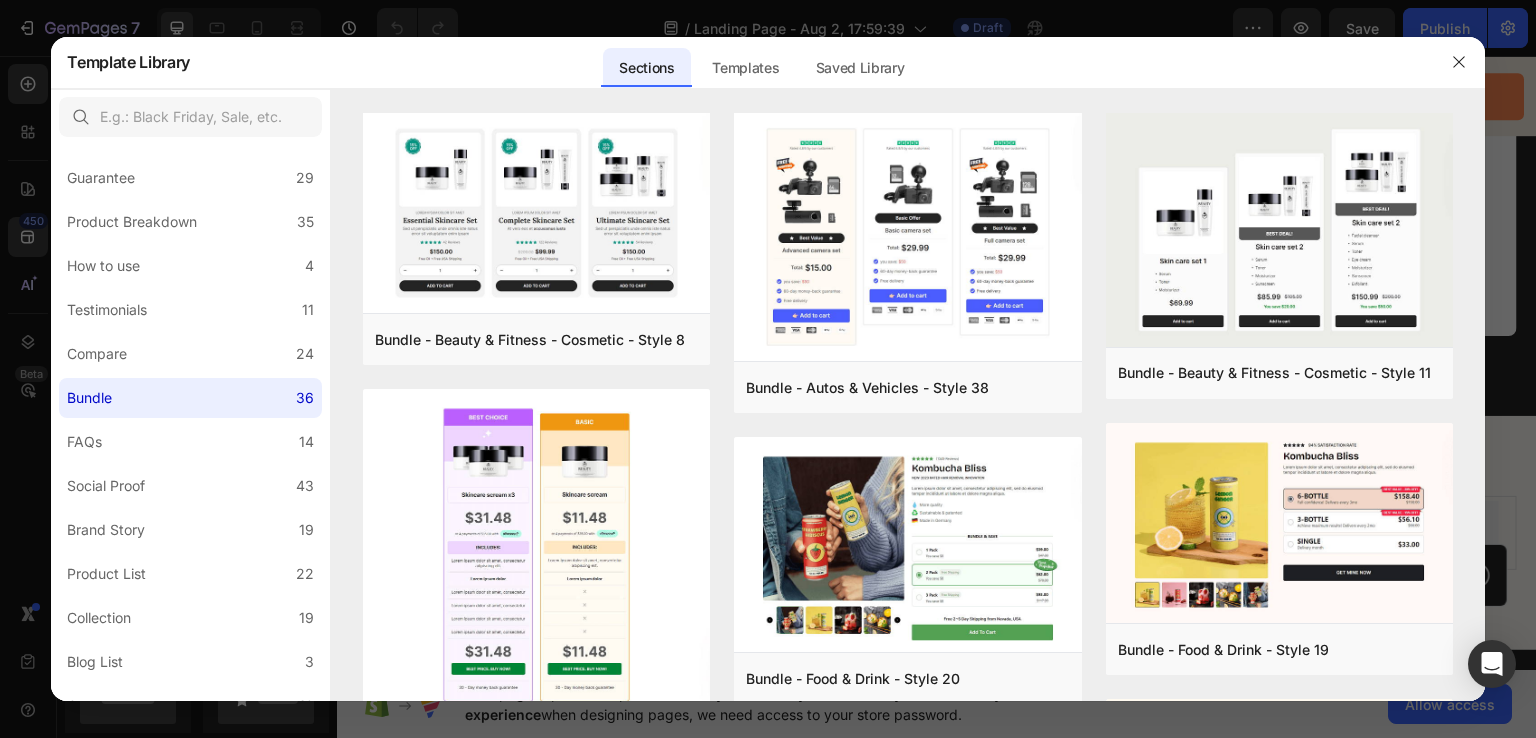 click at bounding box center [768, 369] 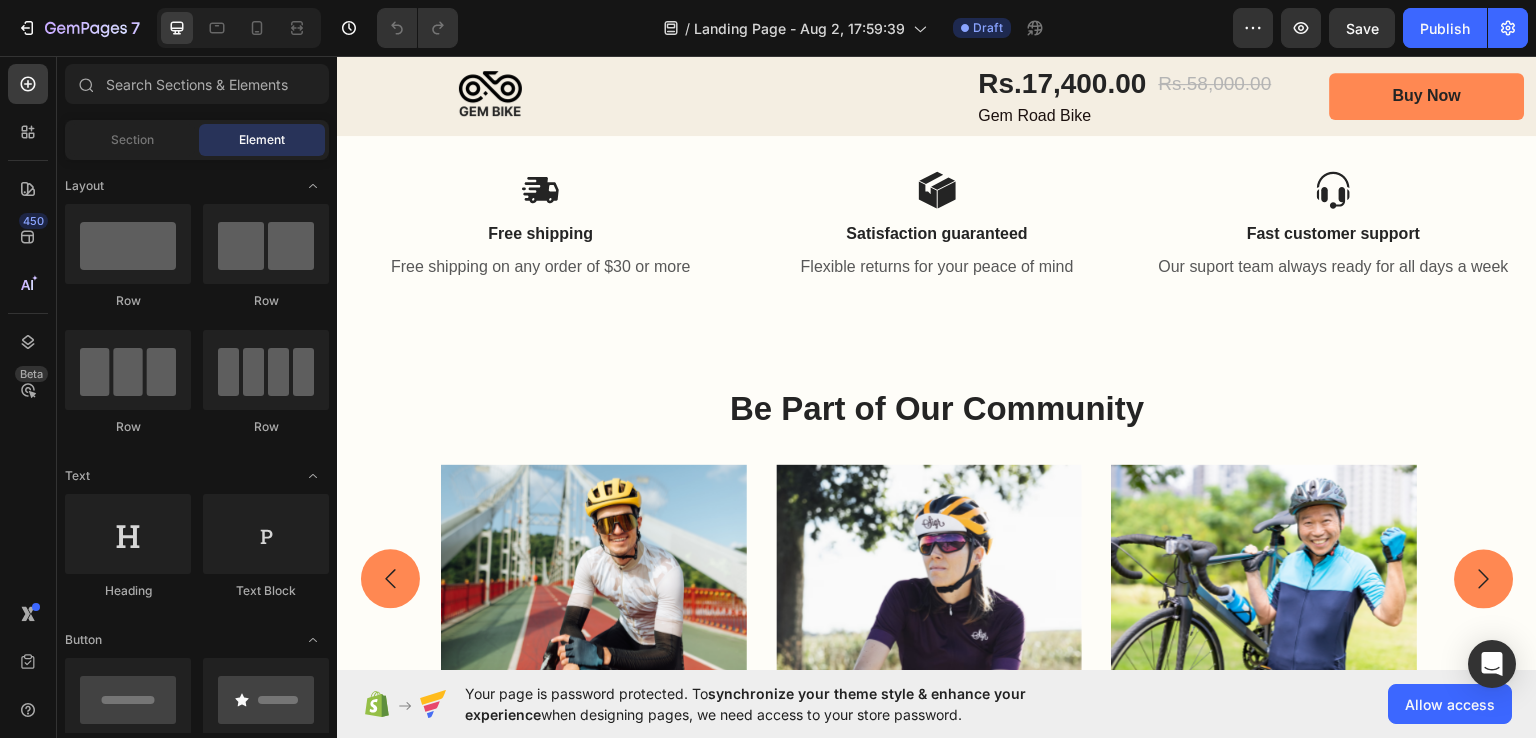 scroll, scrollTop: 7696, scrollLeft: 0, axis: vertical 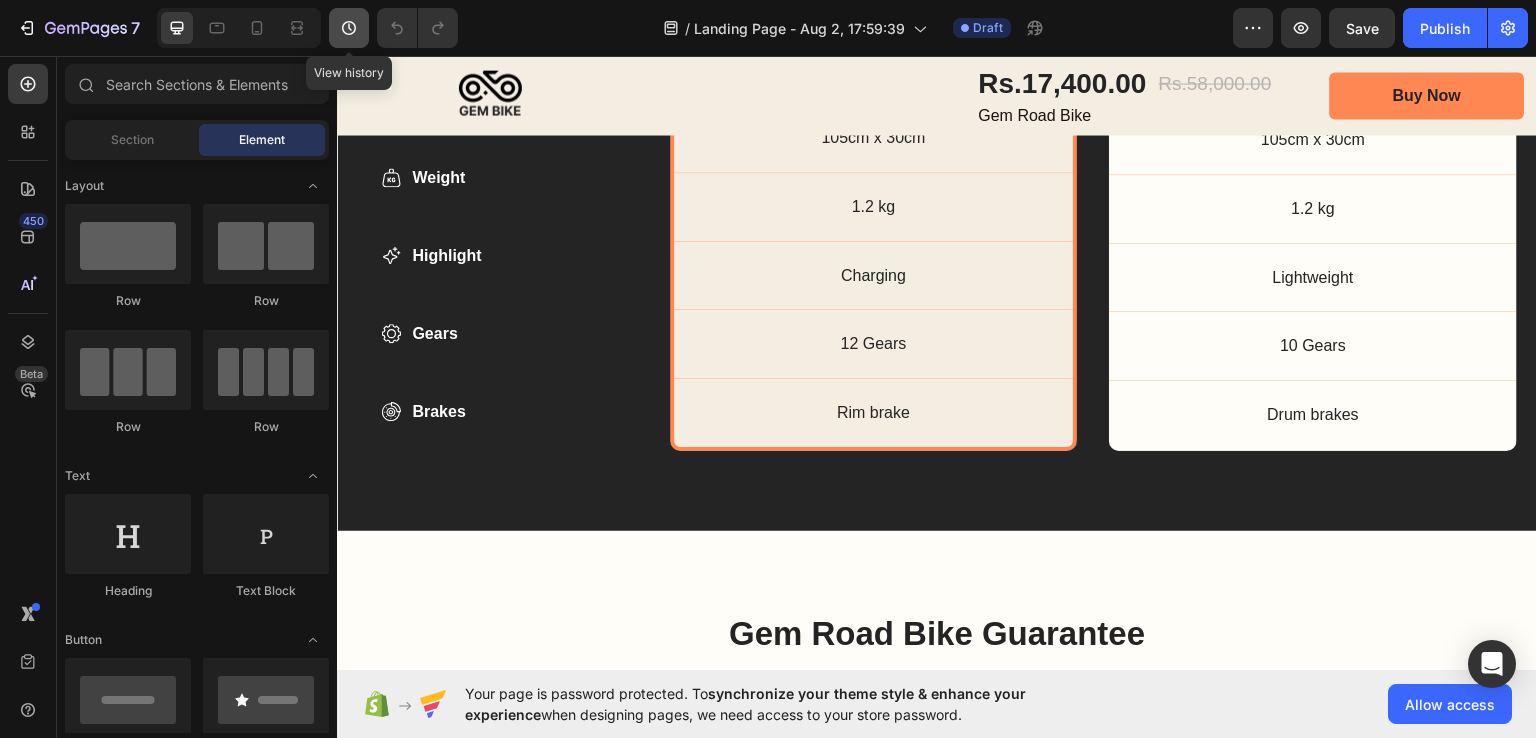 click 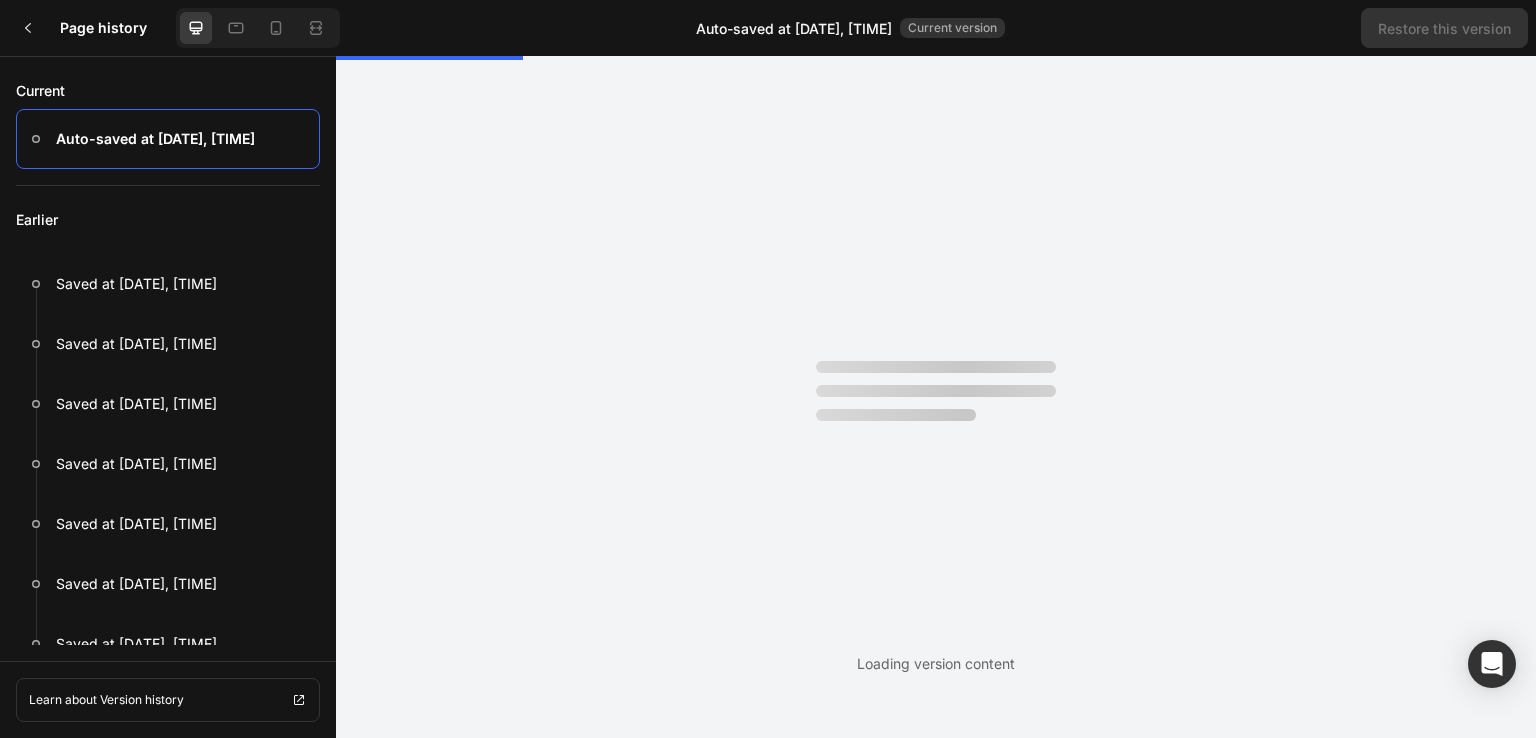 scroll, scrollTop: 0, scrollLeft: 0, axis: both 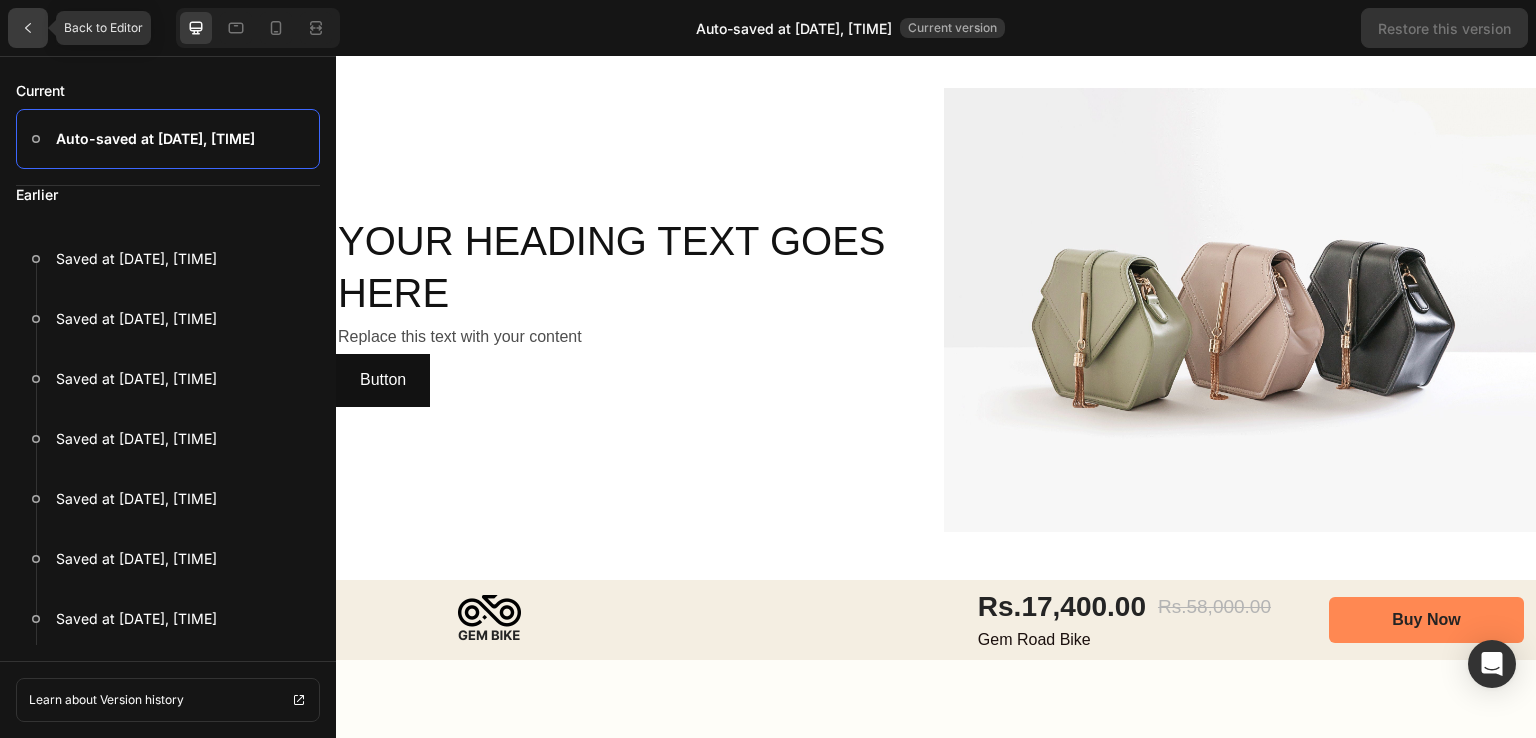 click 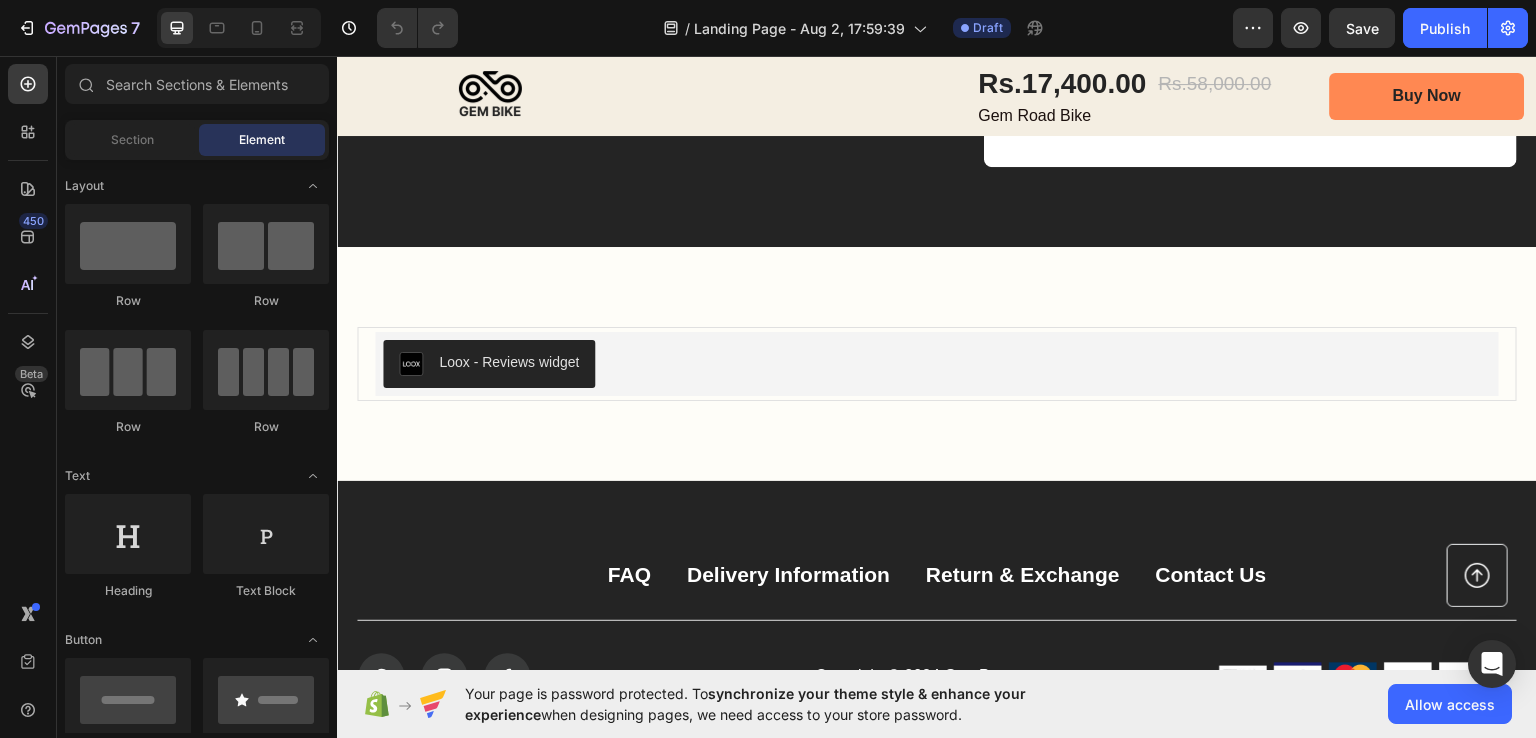 scroll, scrollTop: 9847, scrollLeft: 0, axis: vertical 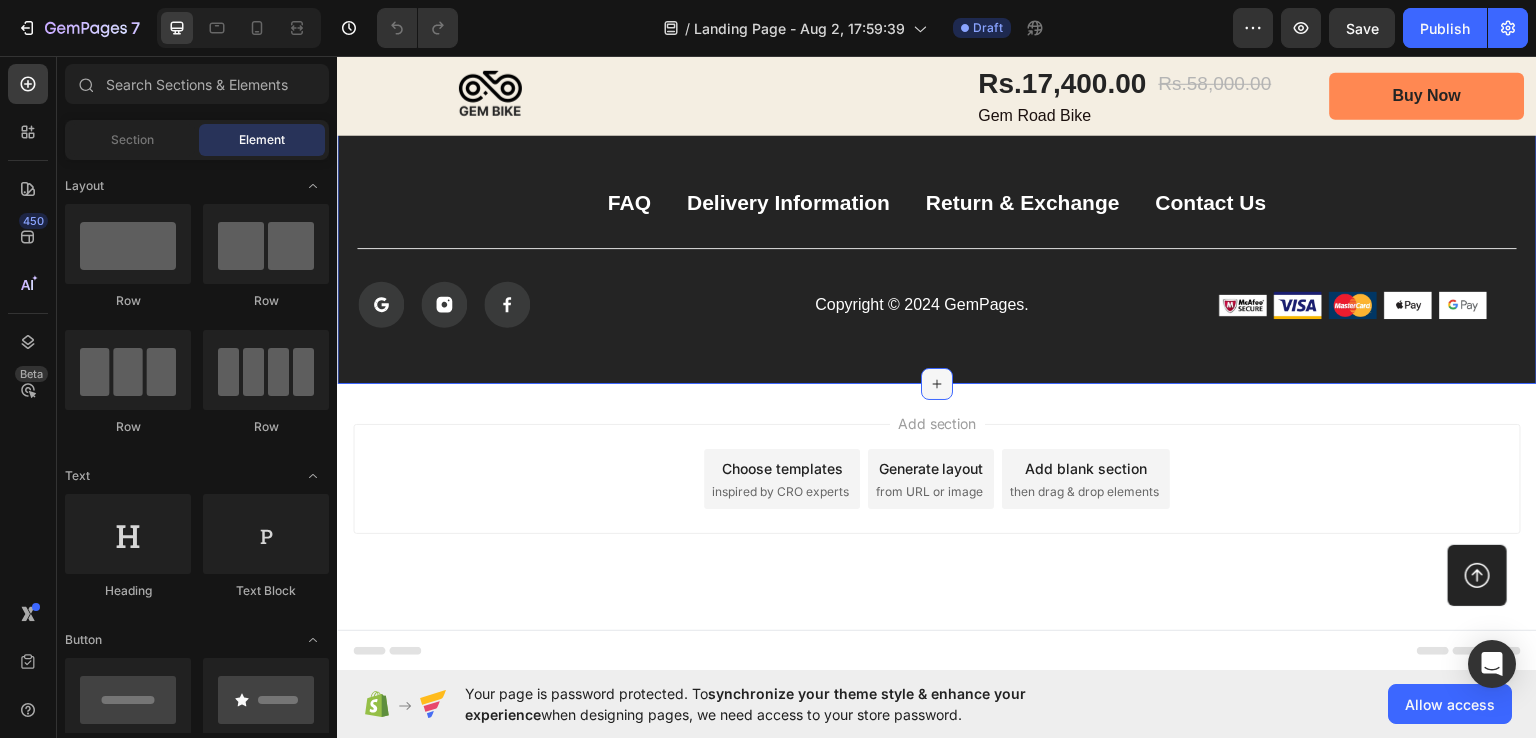 click 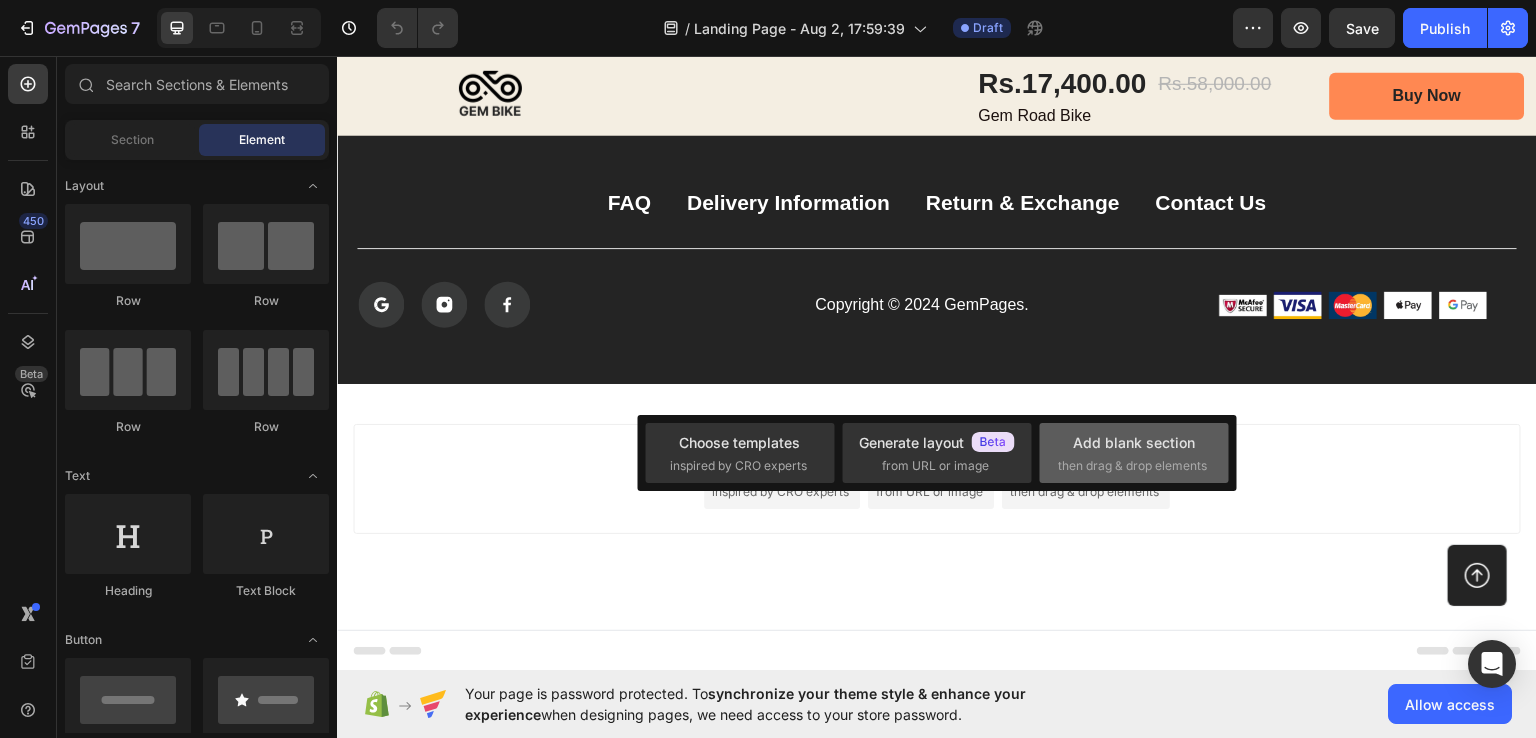 click on "Add blank section" at bounding box center [1134, 442] 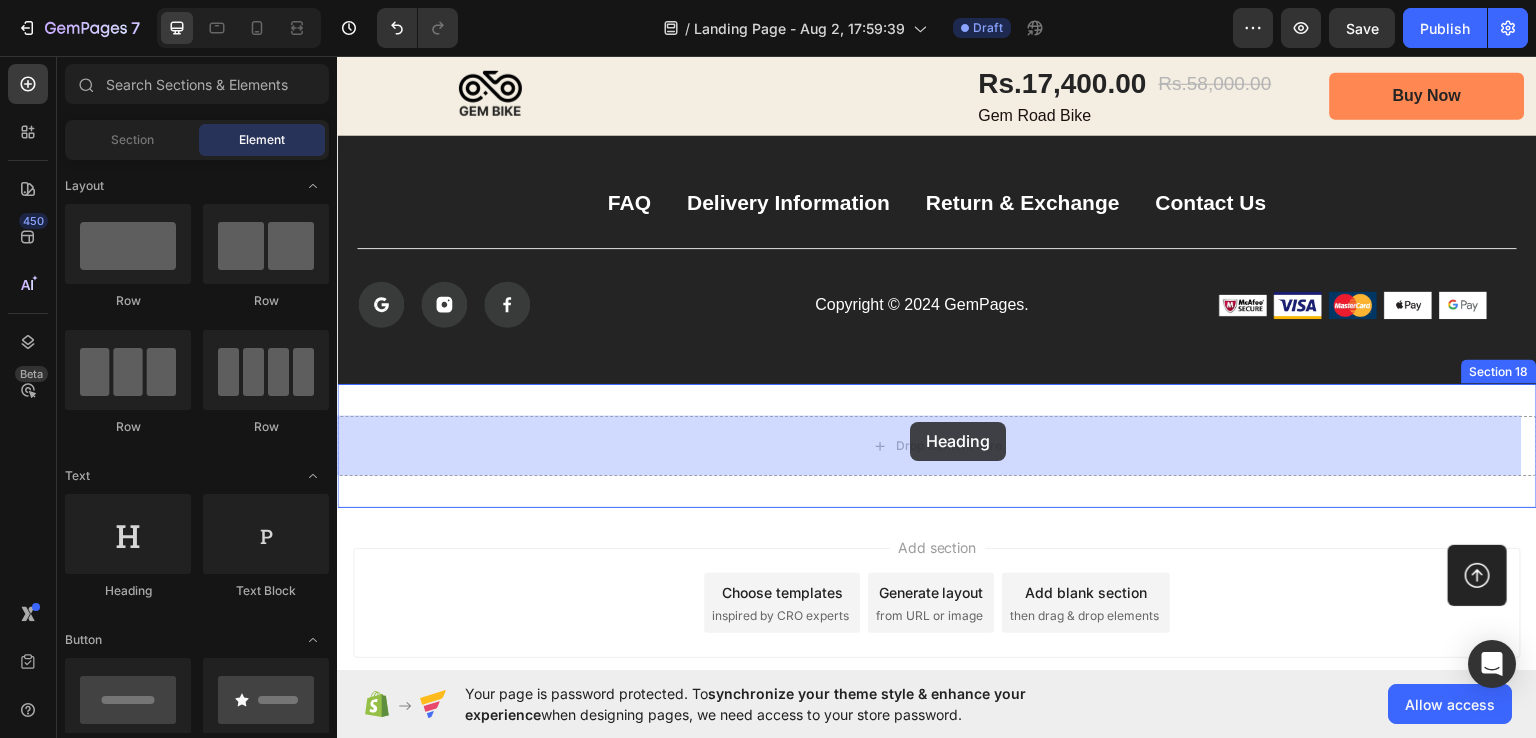drag, startPoint x: 468, startPoint y: 605, endPoint x: 910, endPoint y: 421, distance: 478.76926 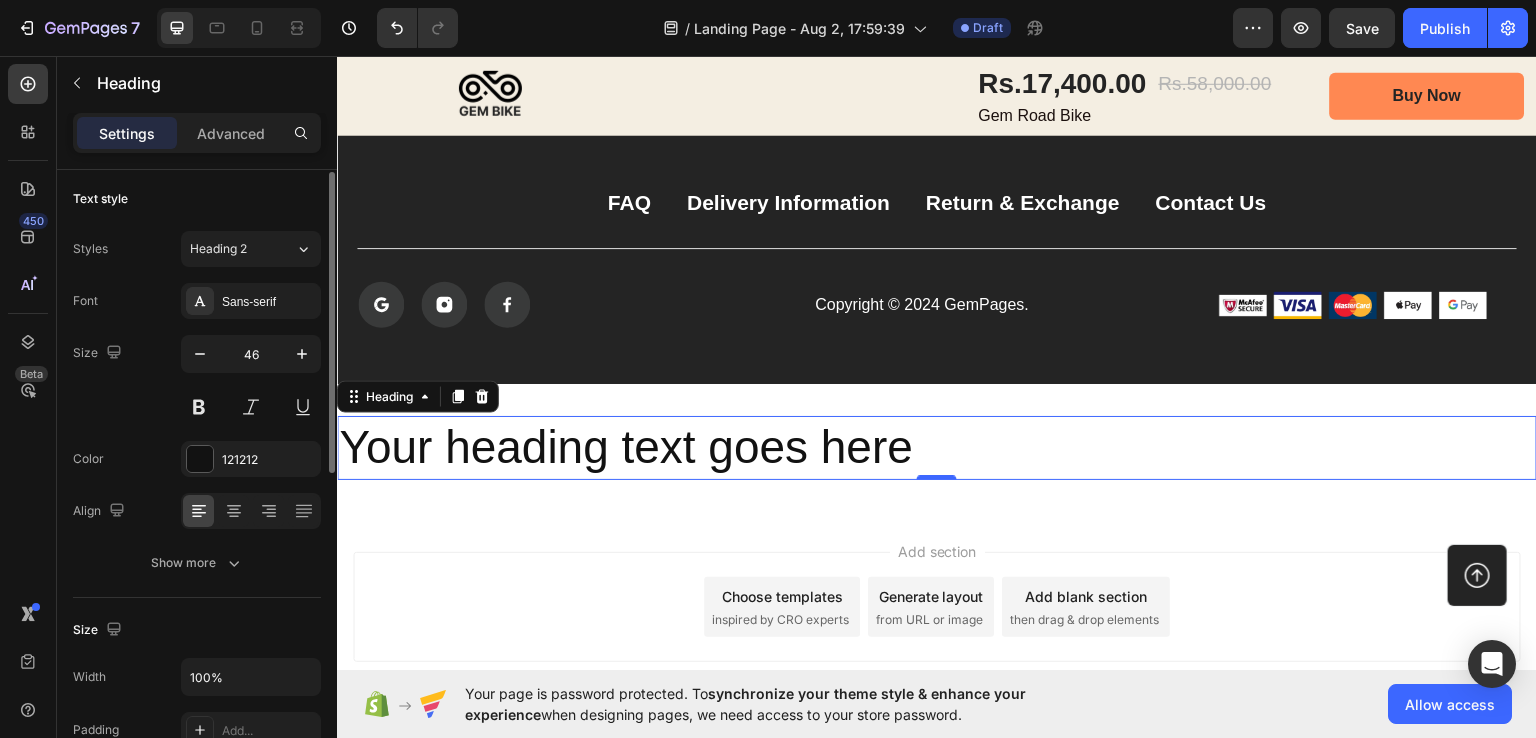 scroll, scrollTop: 5, scrollLeft: 0, axis: vertical 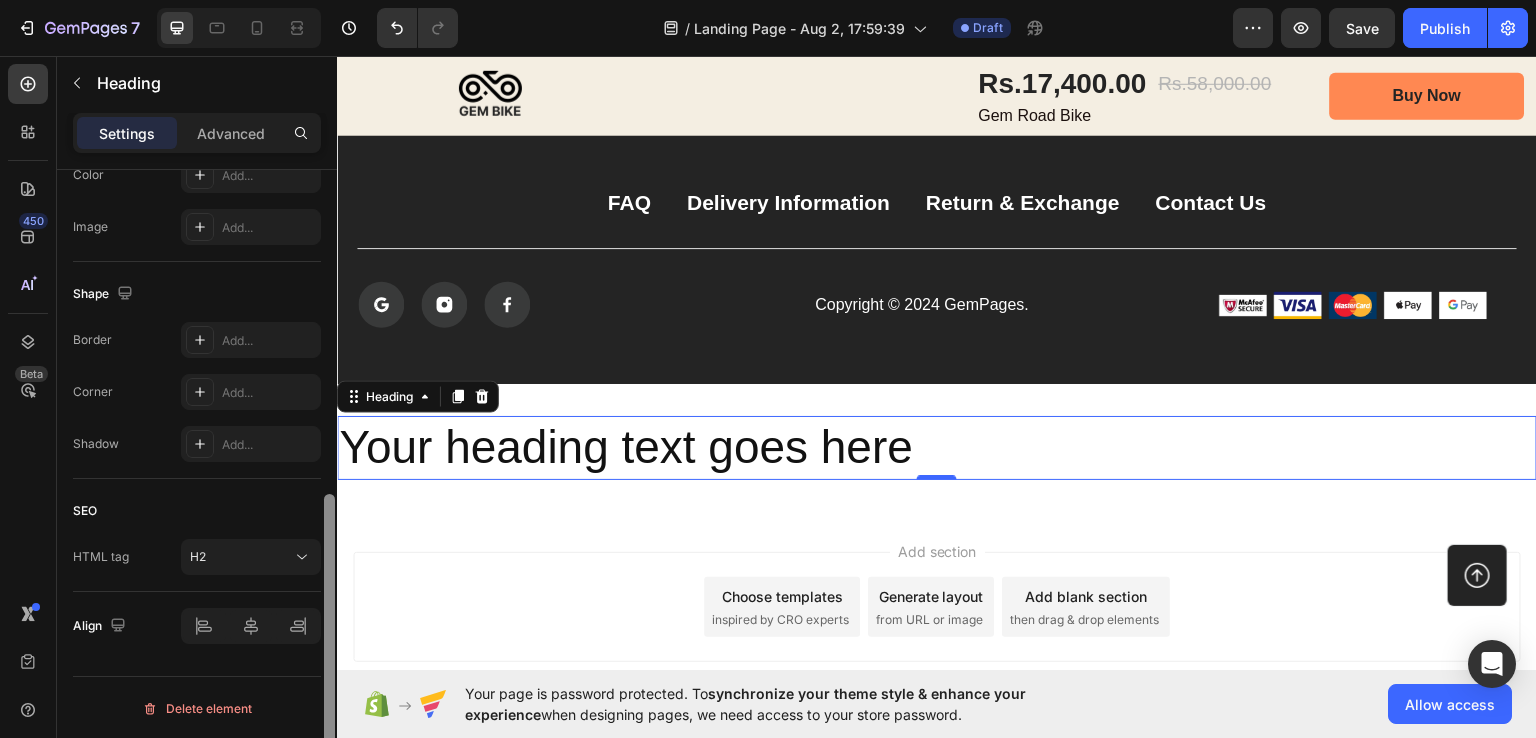 drag, startPoint x: 332, startPoint y: 220, endPoint x: 322, endPoint y: 610, distance: 390.12817 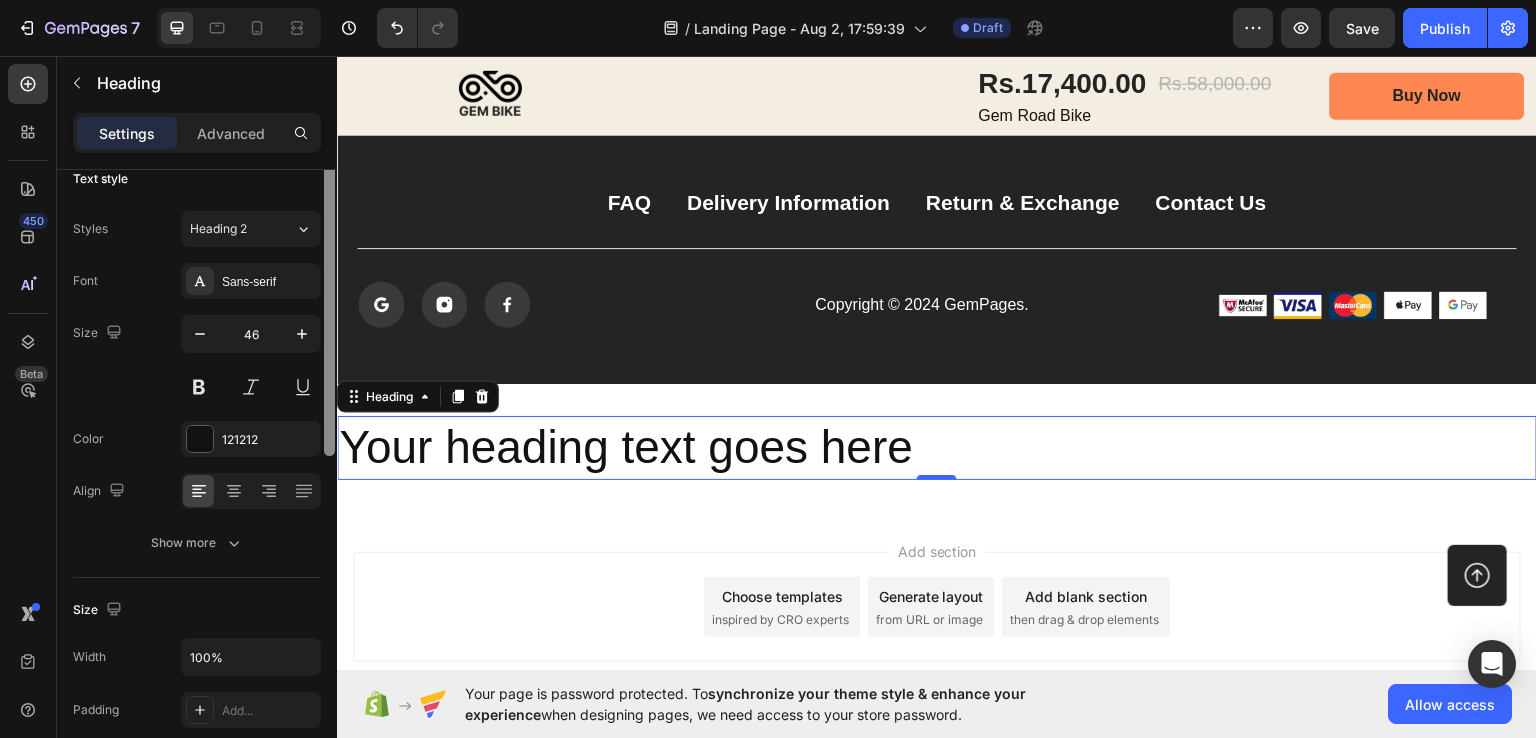 scroll, scrollTop: 0, scrollLeft: 0, axis: both 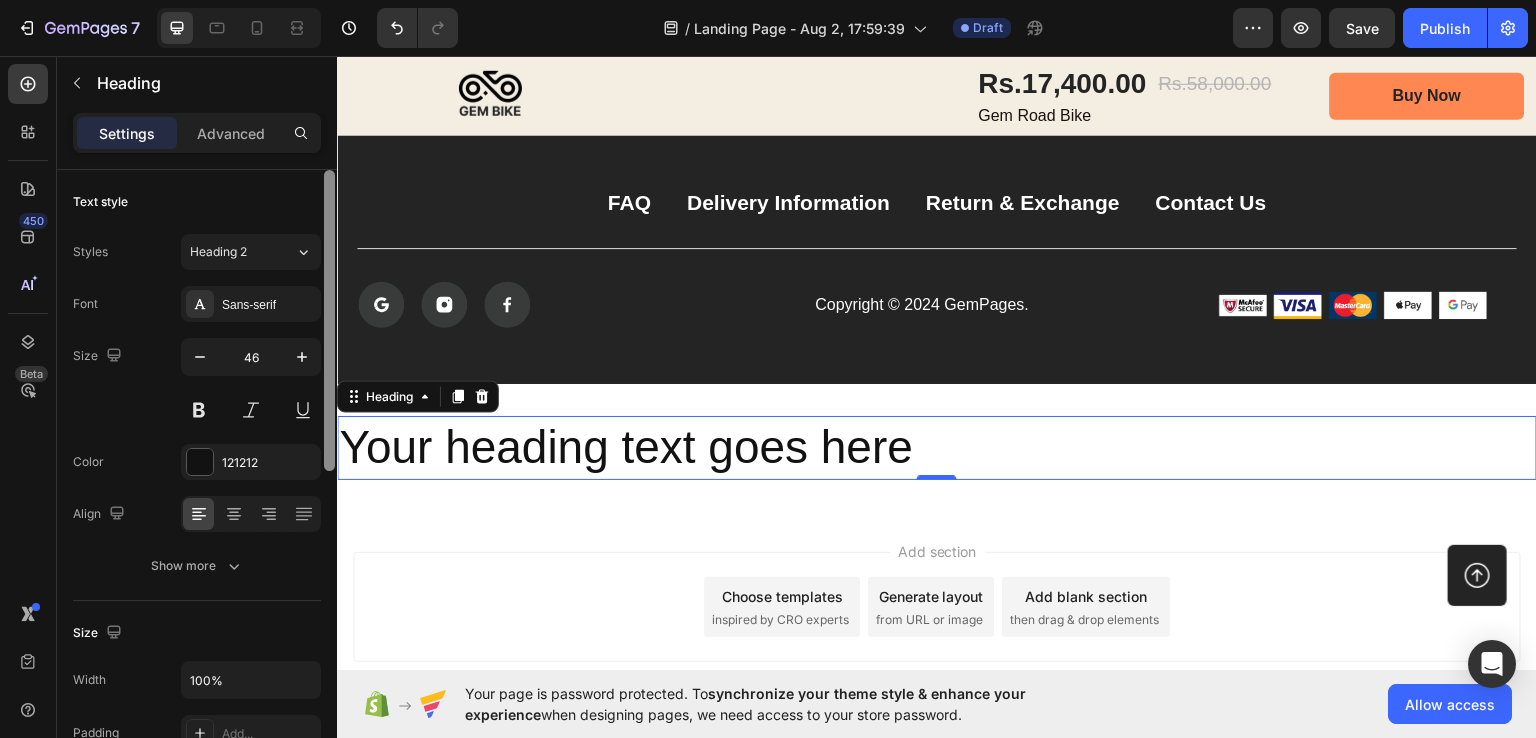 drag, startPoint x: 331, startPoint y: 514, endPoint x: 335, endPoint y: 151, distance: 363.02203 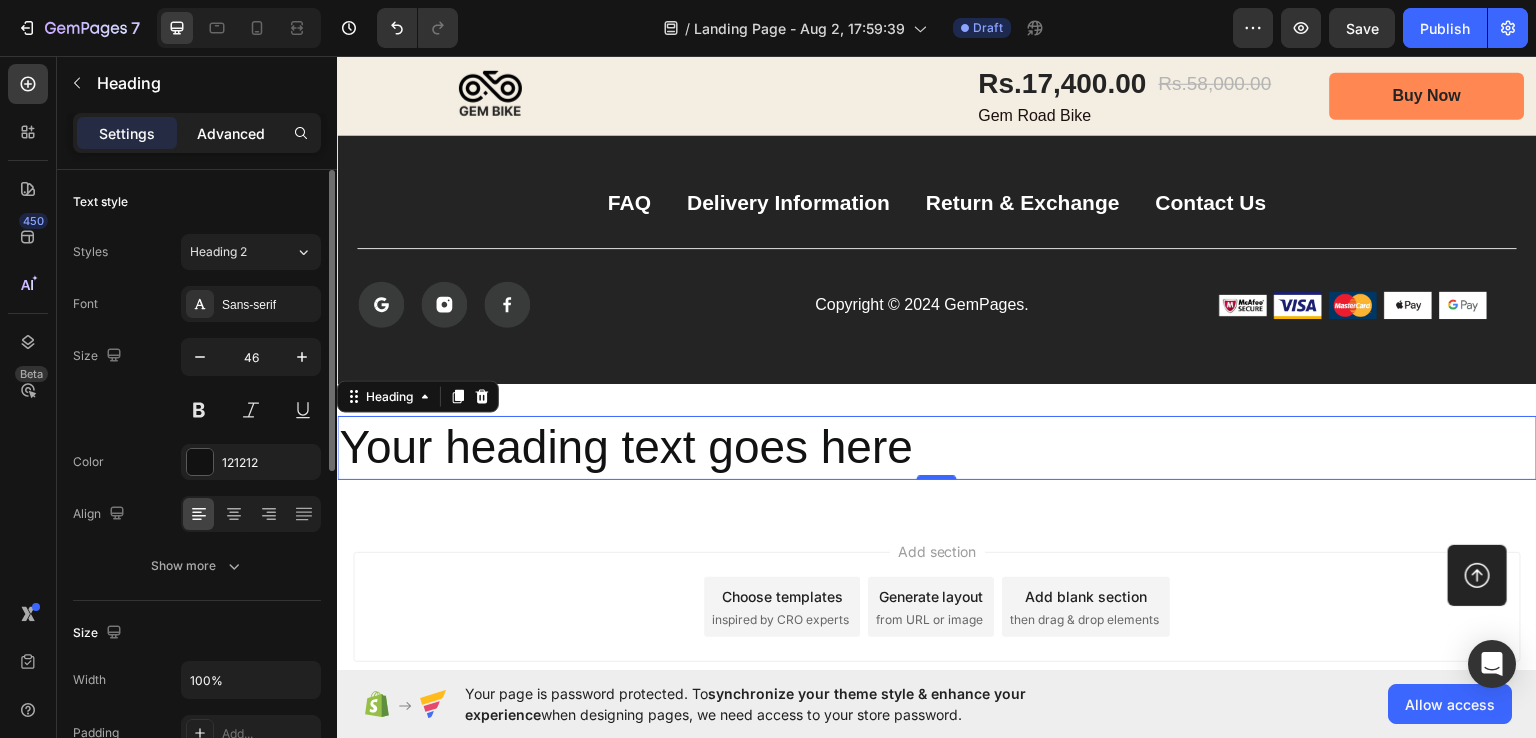 click on "Advanced" at bounding box center (231, 133) 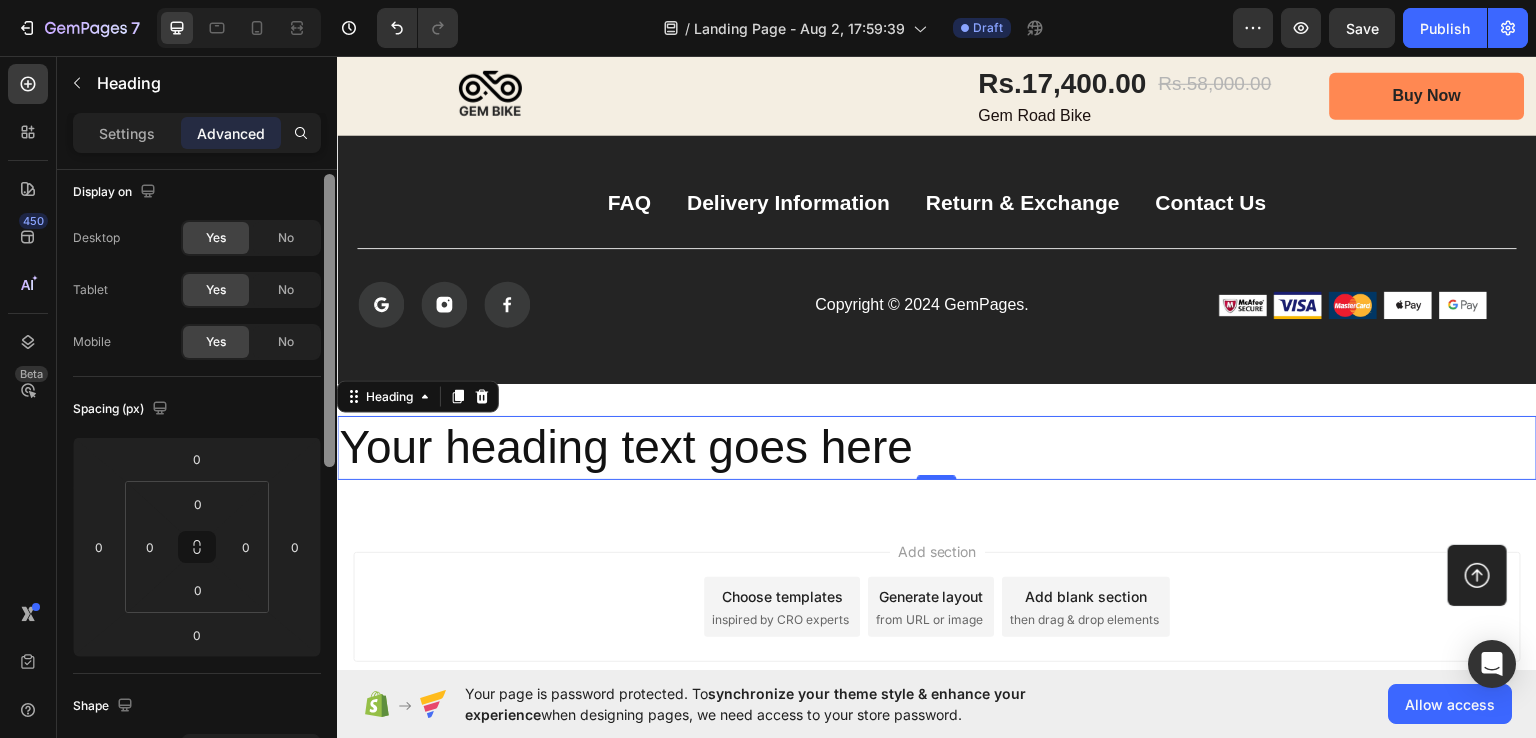 drag, startPoint x: 667, startPoint y: 281, endPoint x: 340, endPoint y: 463, distance: 374.23654 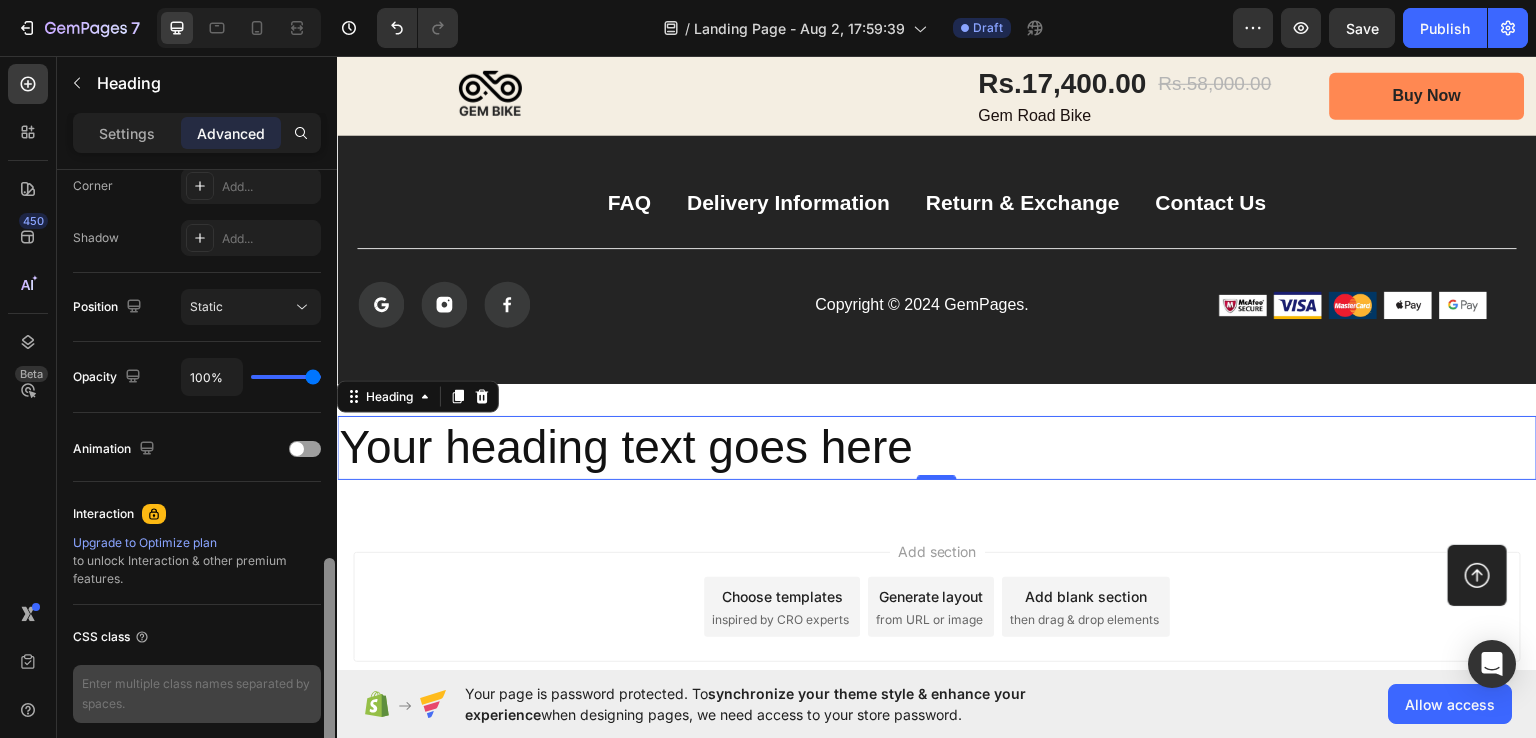 scroll, scrollTop: 707, scrollLeft: 0, axis: vertical 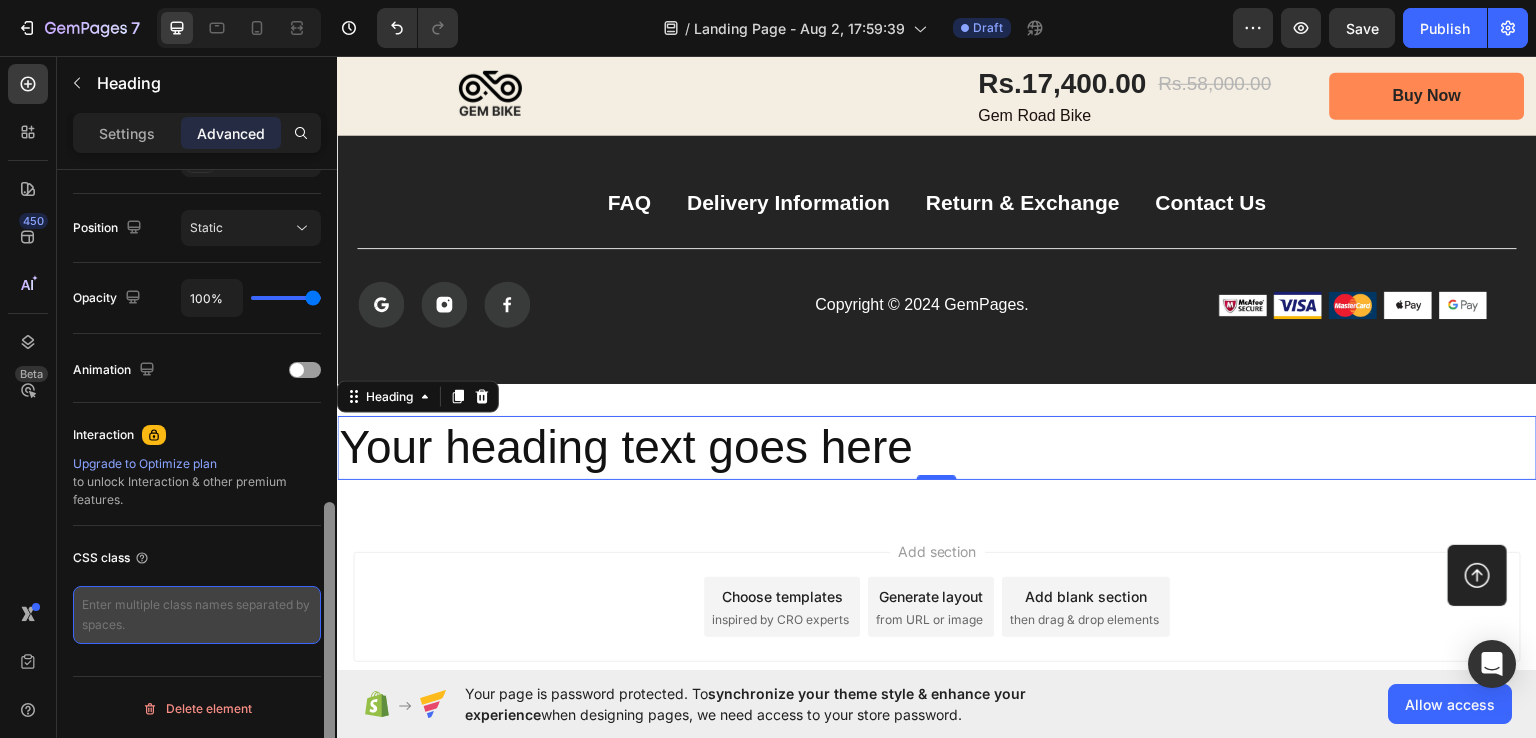 click at bounding box center (197, 615) 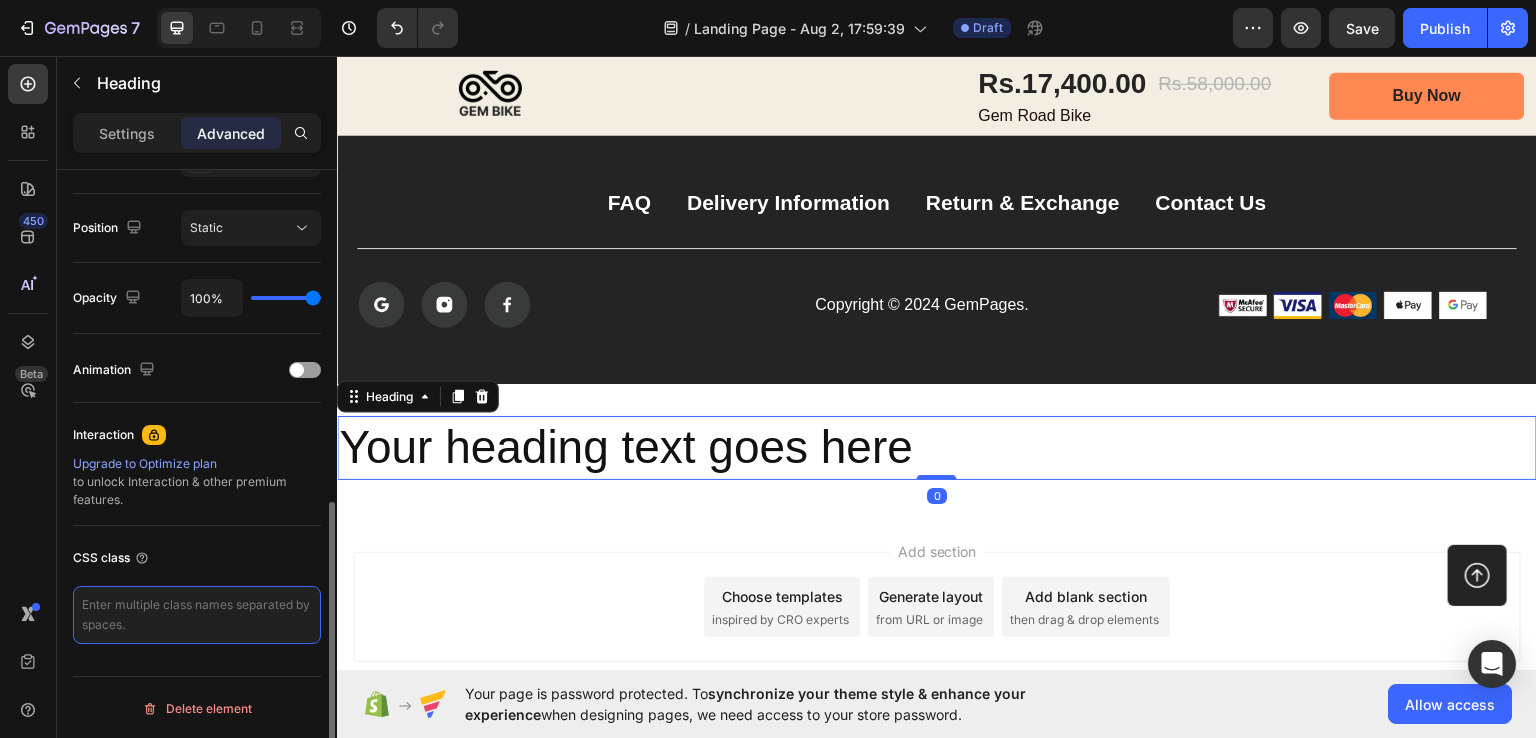 paste on "gradient-text" 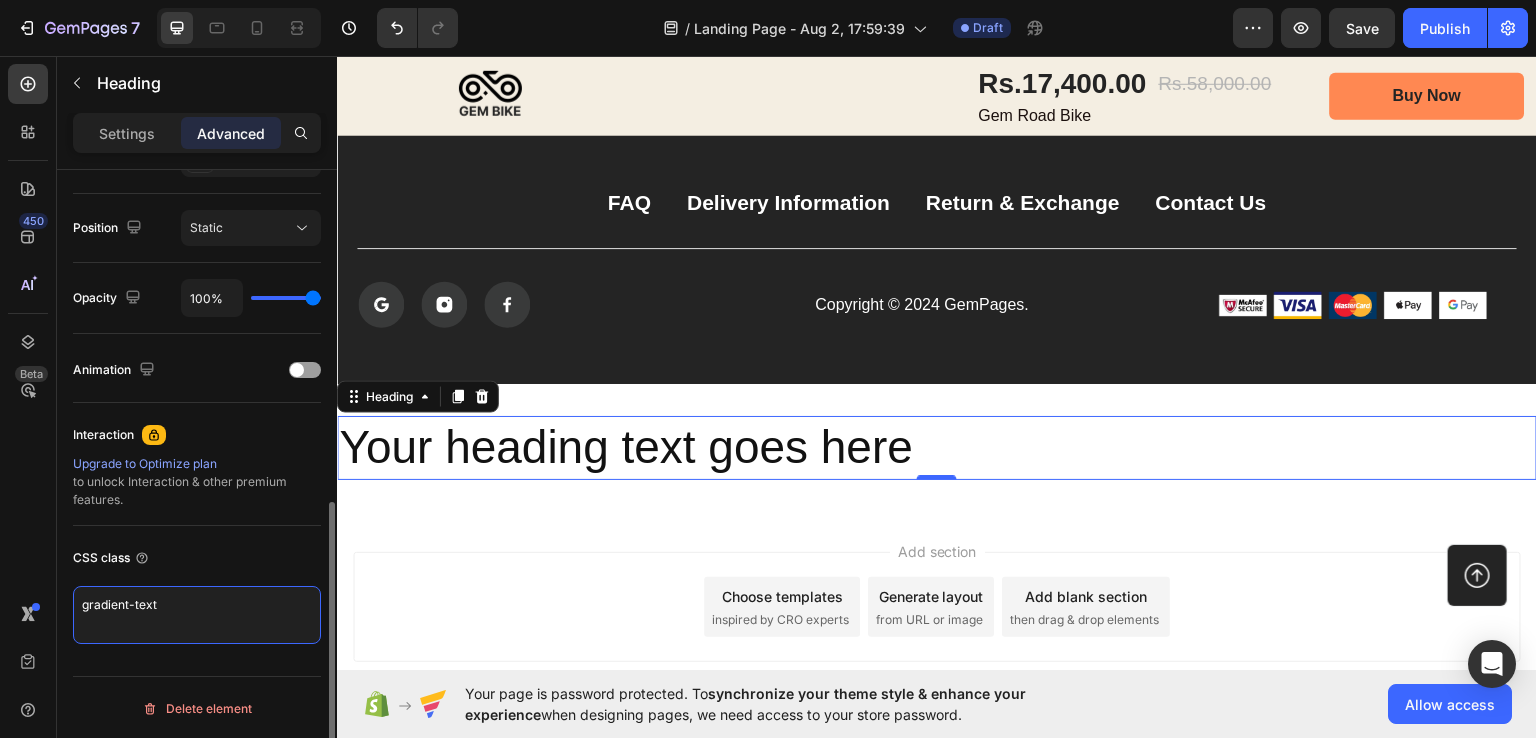 type on "gradient-text" 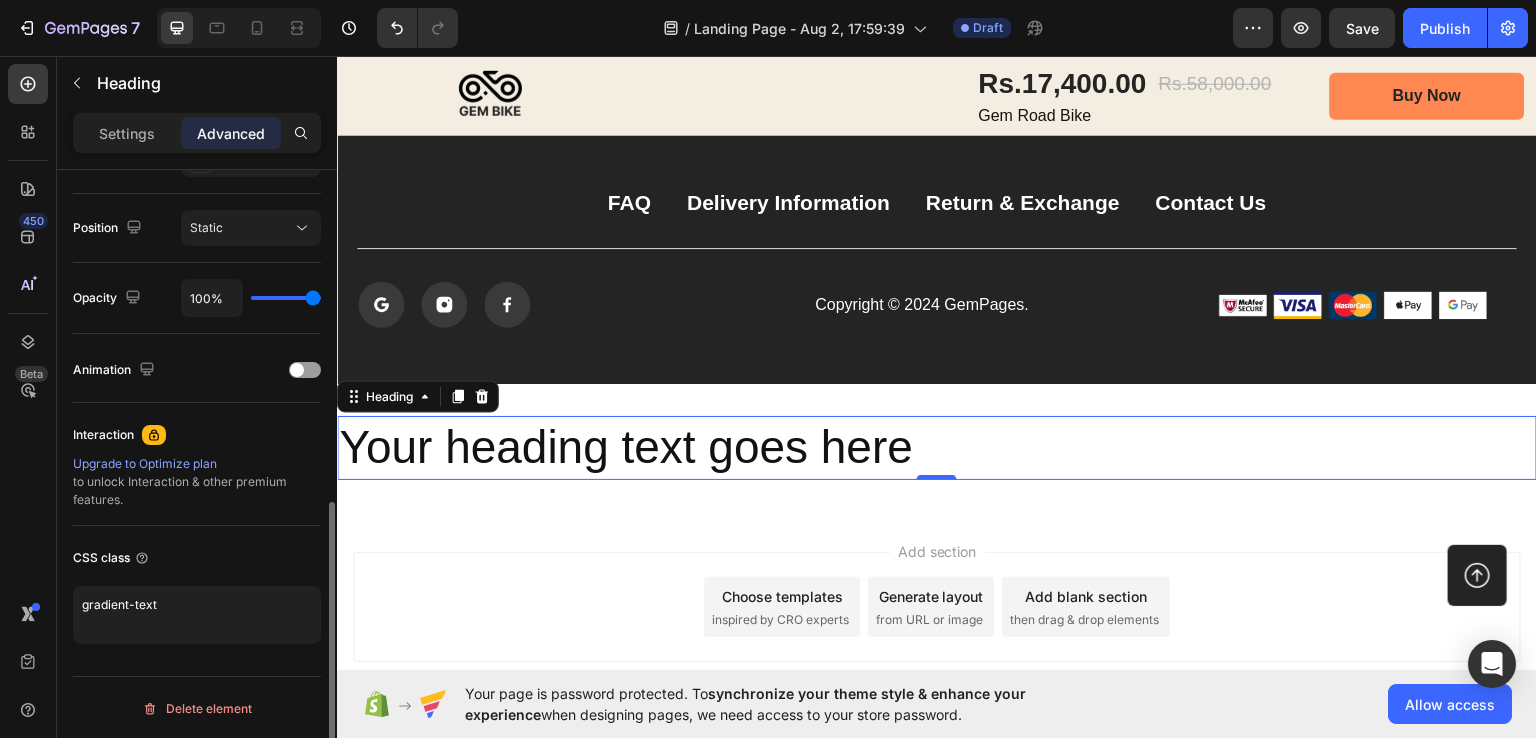 click on "Interaction Upgrade to Optimize plan  to unlock Interaction & other premium features." 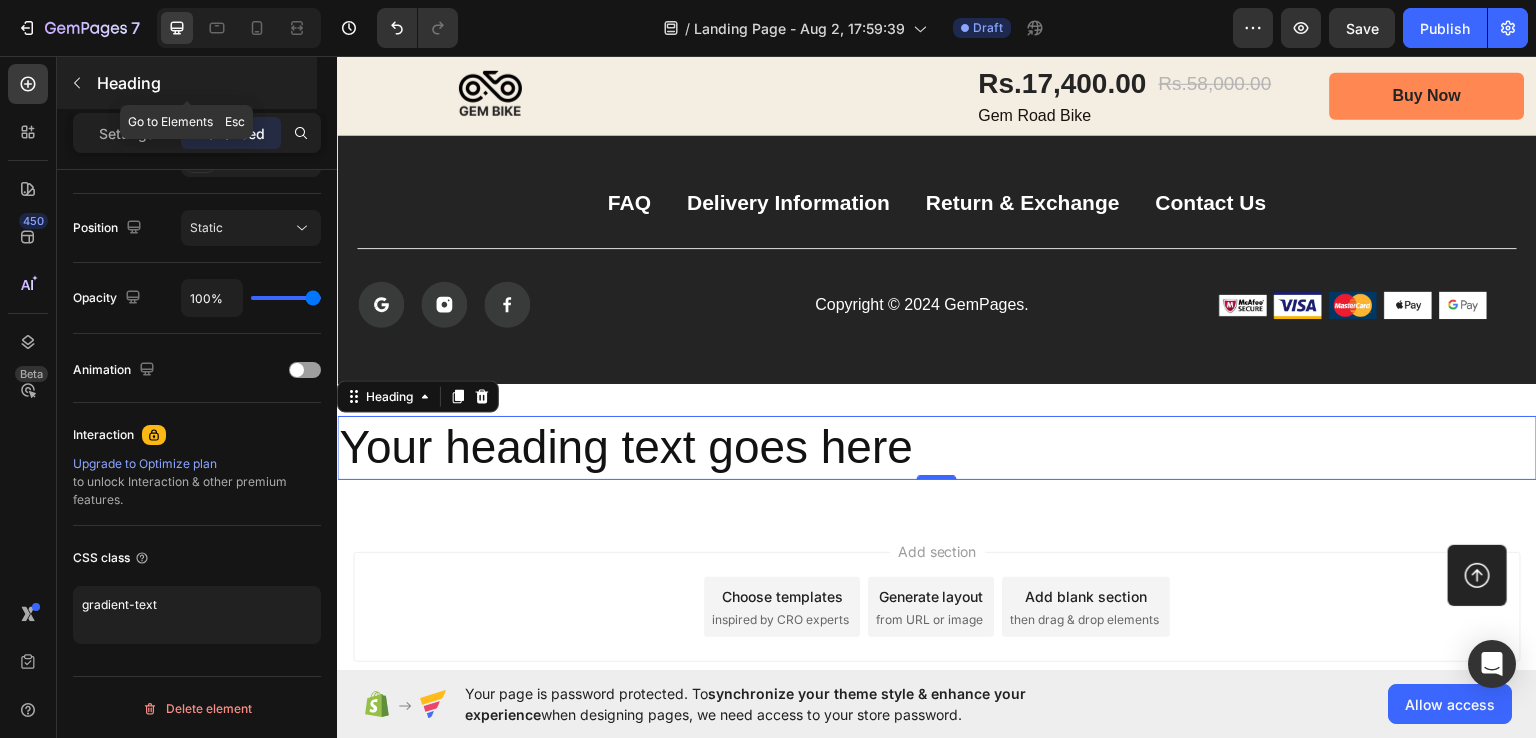 click 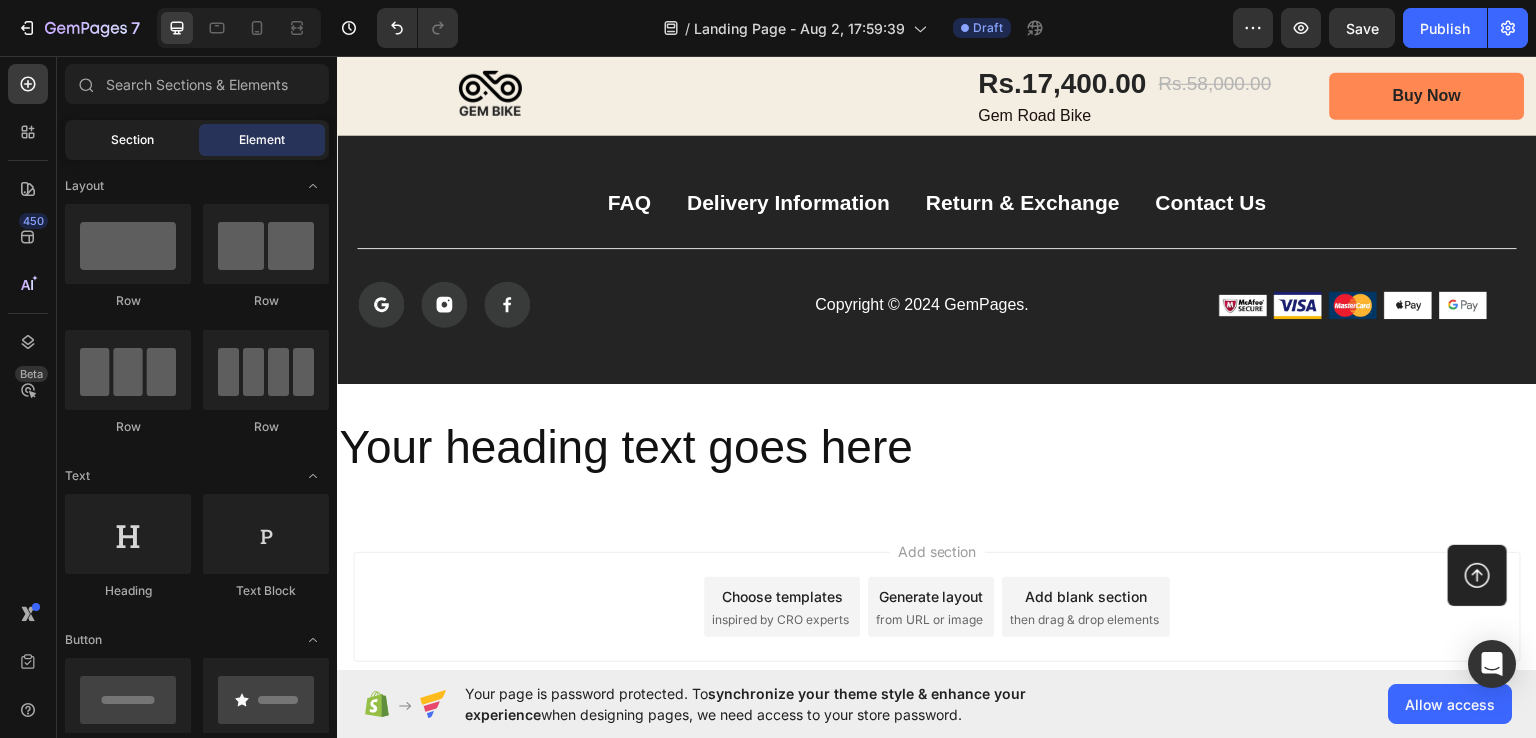 click on "Section" at bounding box center (132, 140) 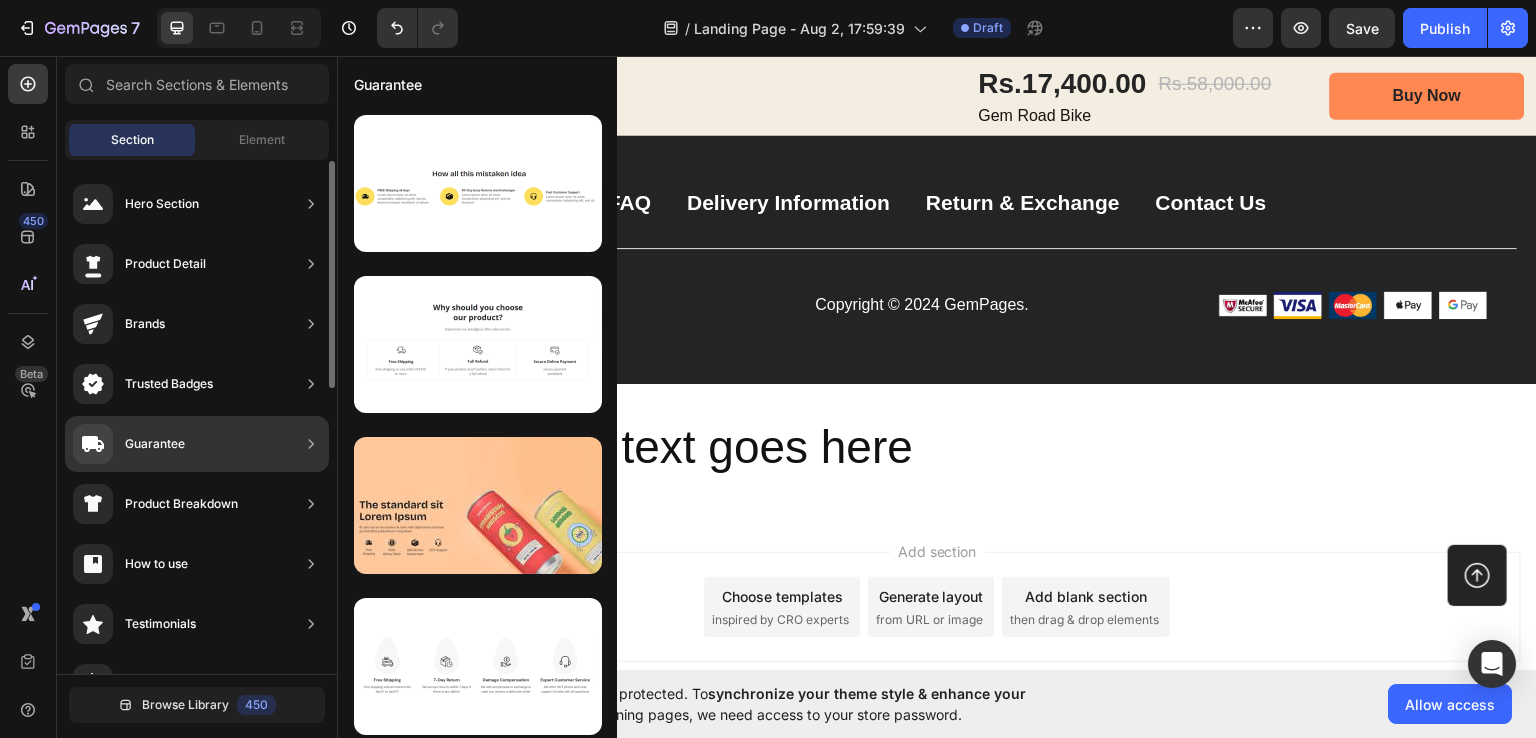 scroll, scrollTop: 1, scrollLeft: 0, axis: vertical 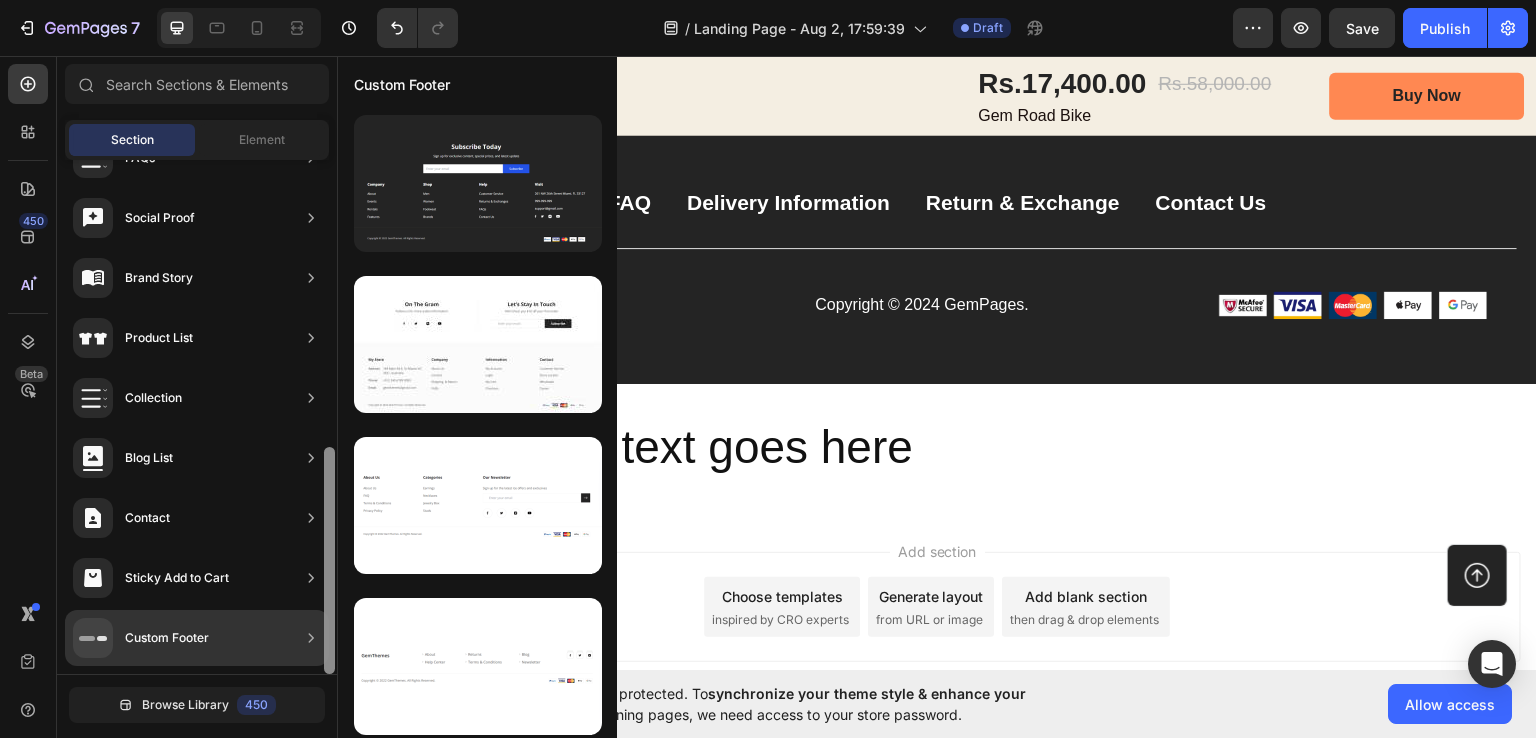 drag, startPoint x: 331, startPoint y: 303, endPoint x: 303, endPoint y: 638, distance: 336.16812 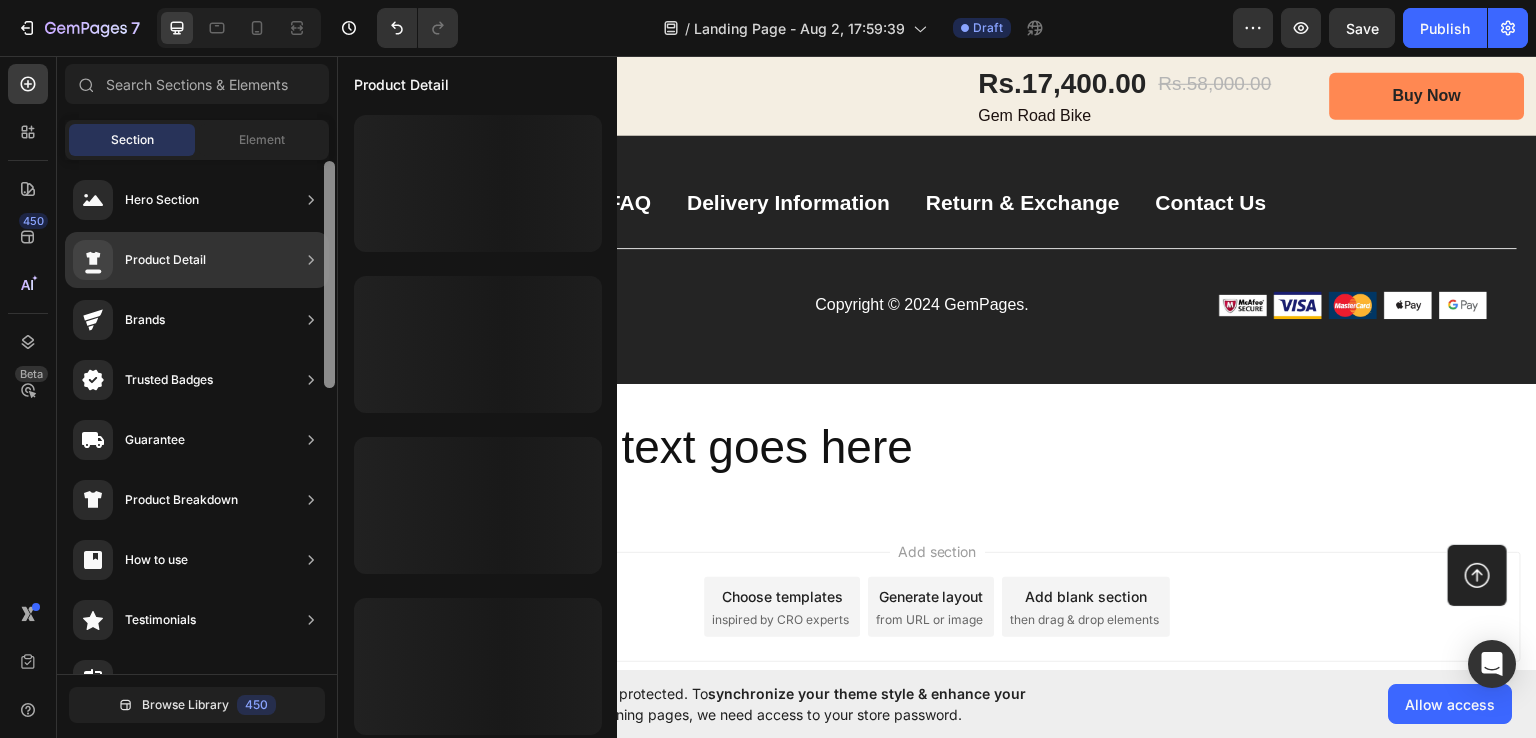 scroll, scrollTop: 0, scrollLeft: 0, axis: both 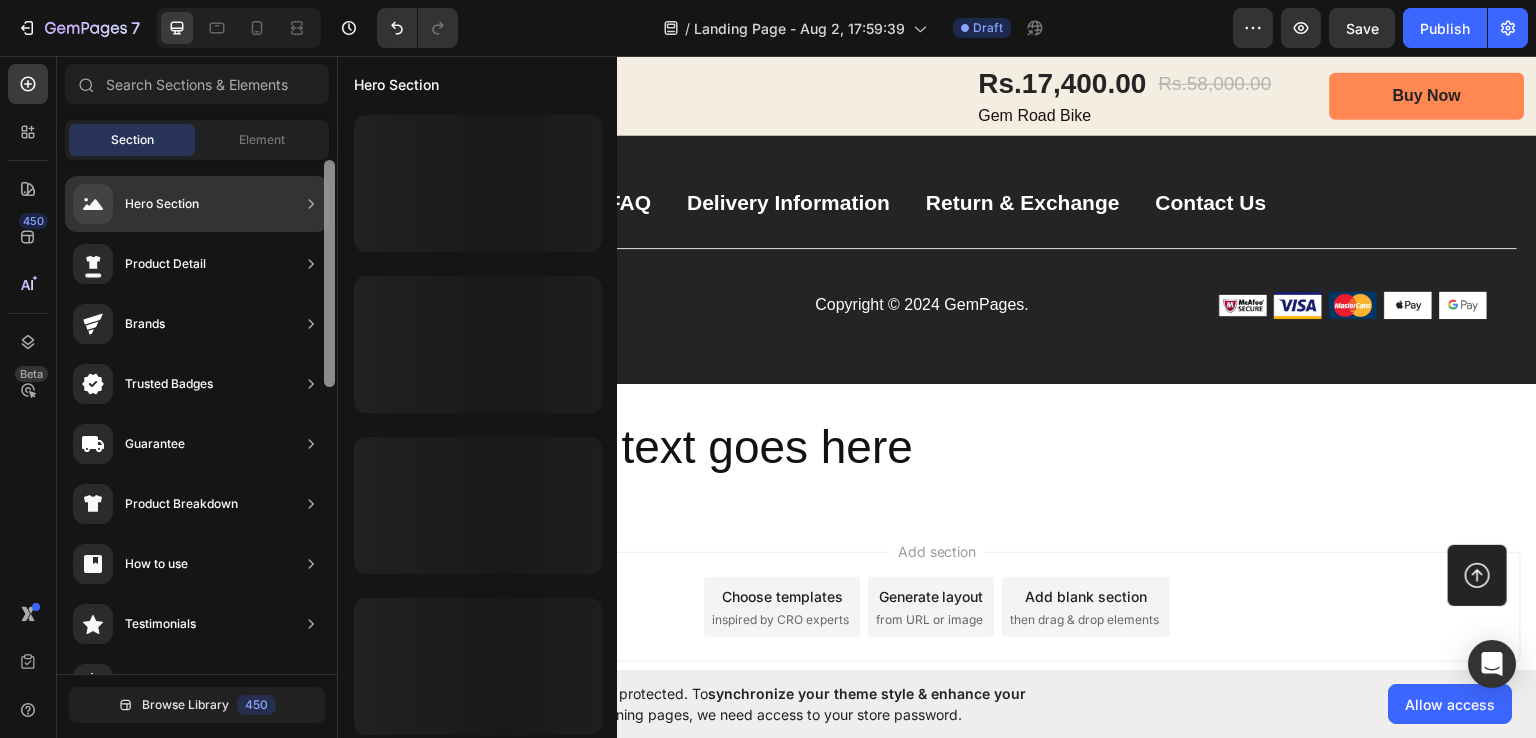 drag, startPoint x: 331, startPoint y: 509, endPoint x: 290, endPoint y: 213, distance: 298.82605 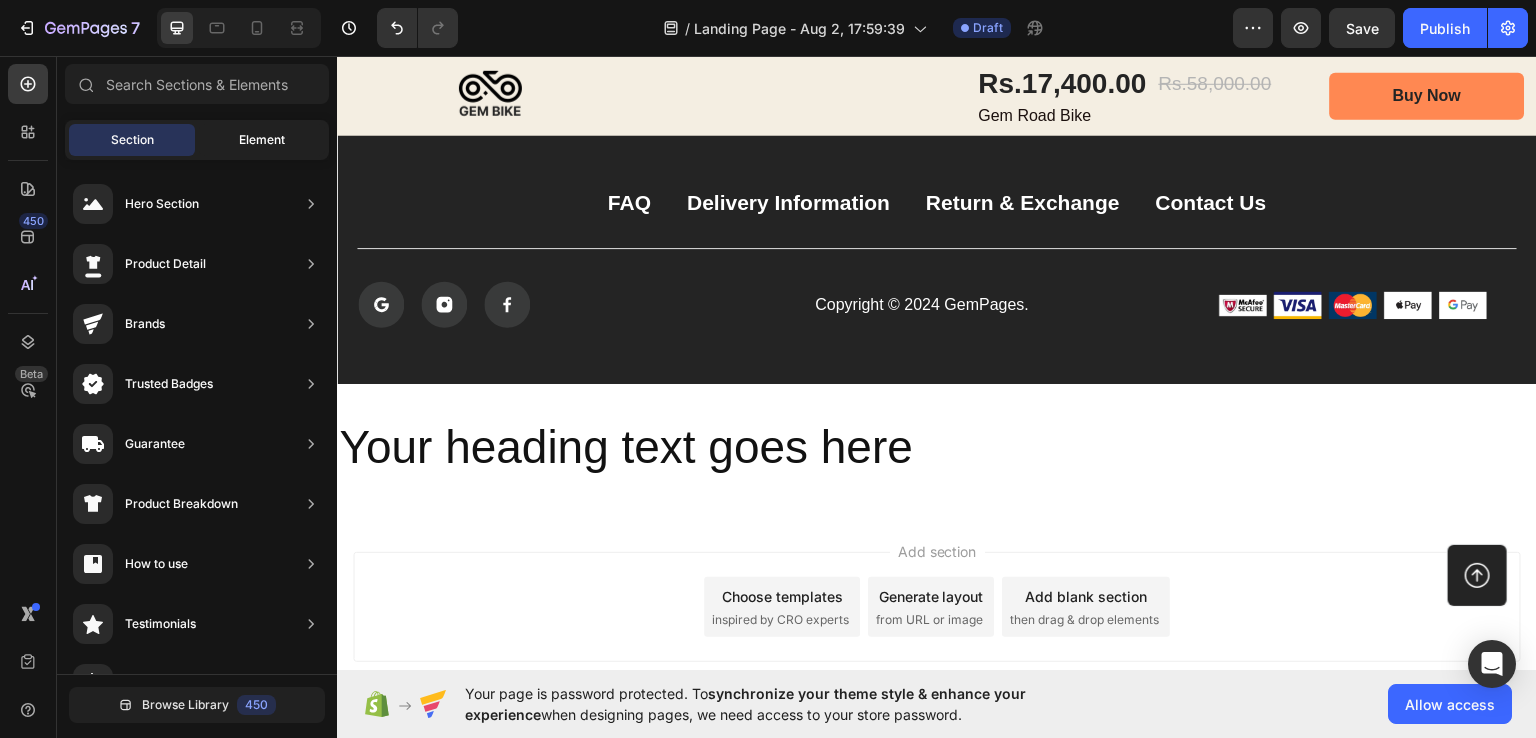 click on "Element" at bounding box center [262, 140] 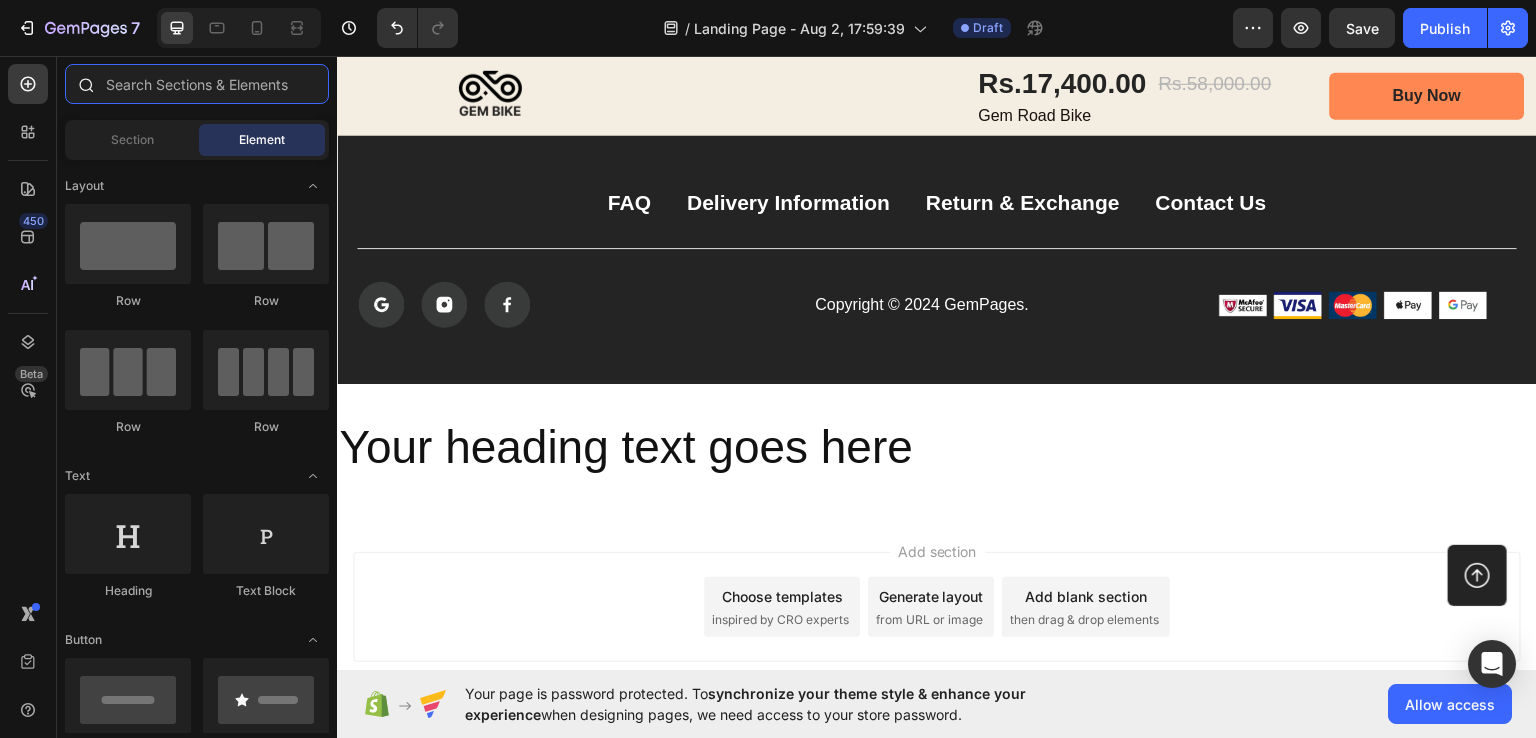 click at bounding box center (197, 84) 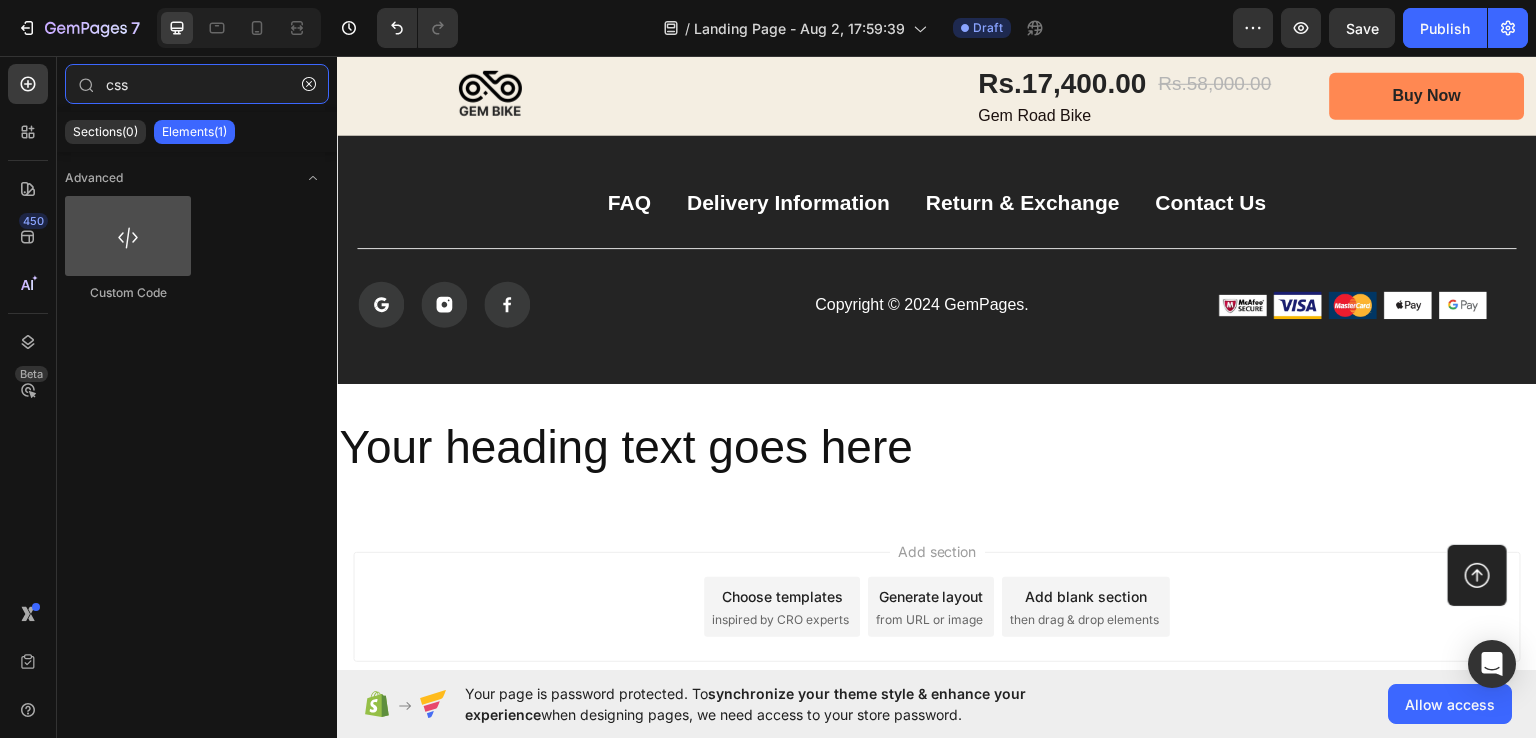 type on "css" 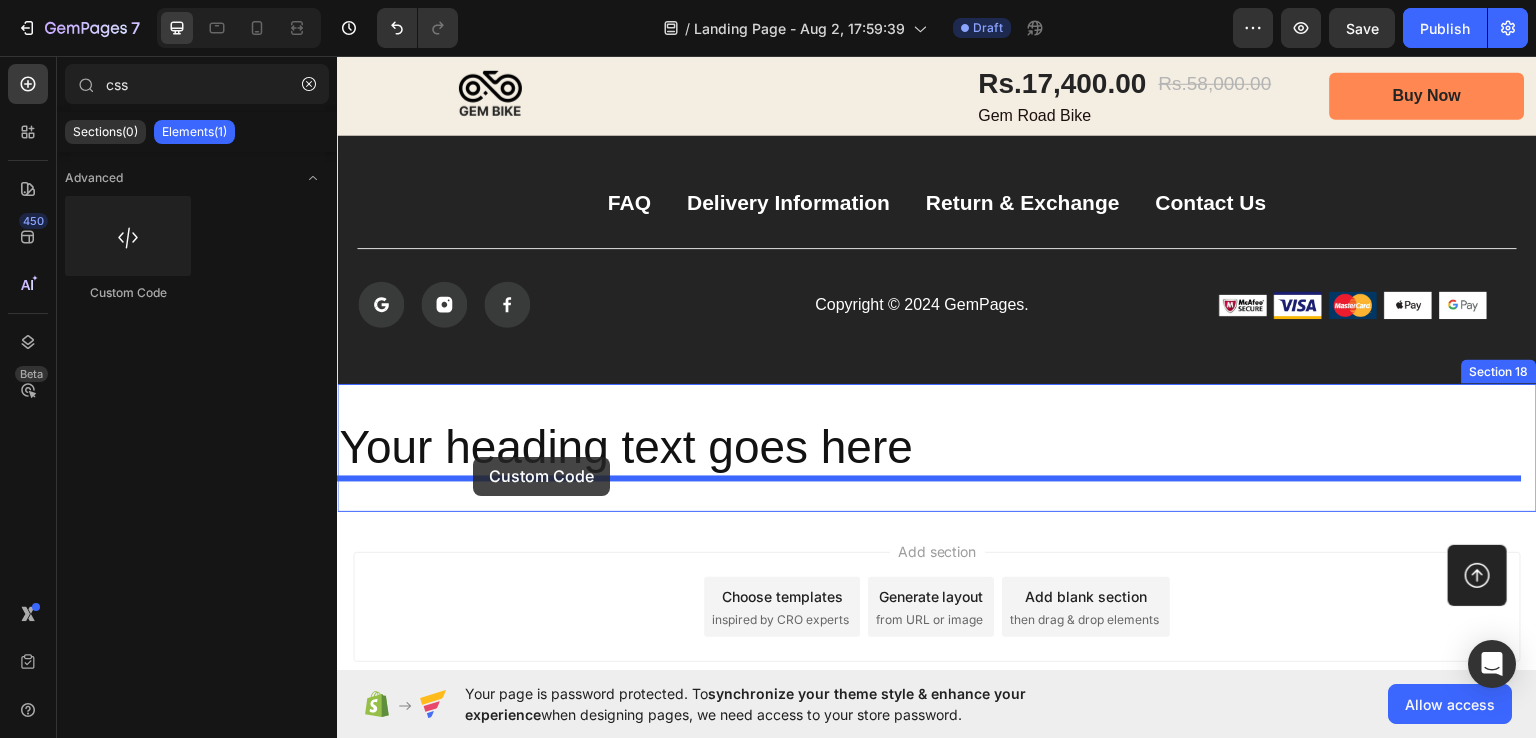 drag, startPoint x: 443, startPoint y: 272, endPoint x: 473, endPoint y: 456, distance: 186.42961 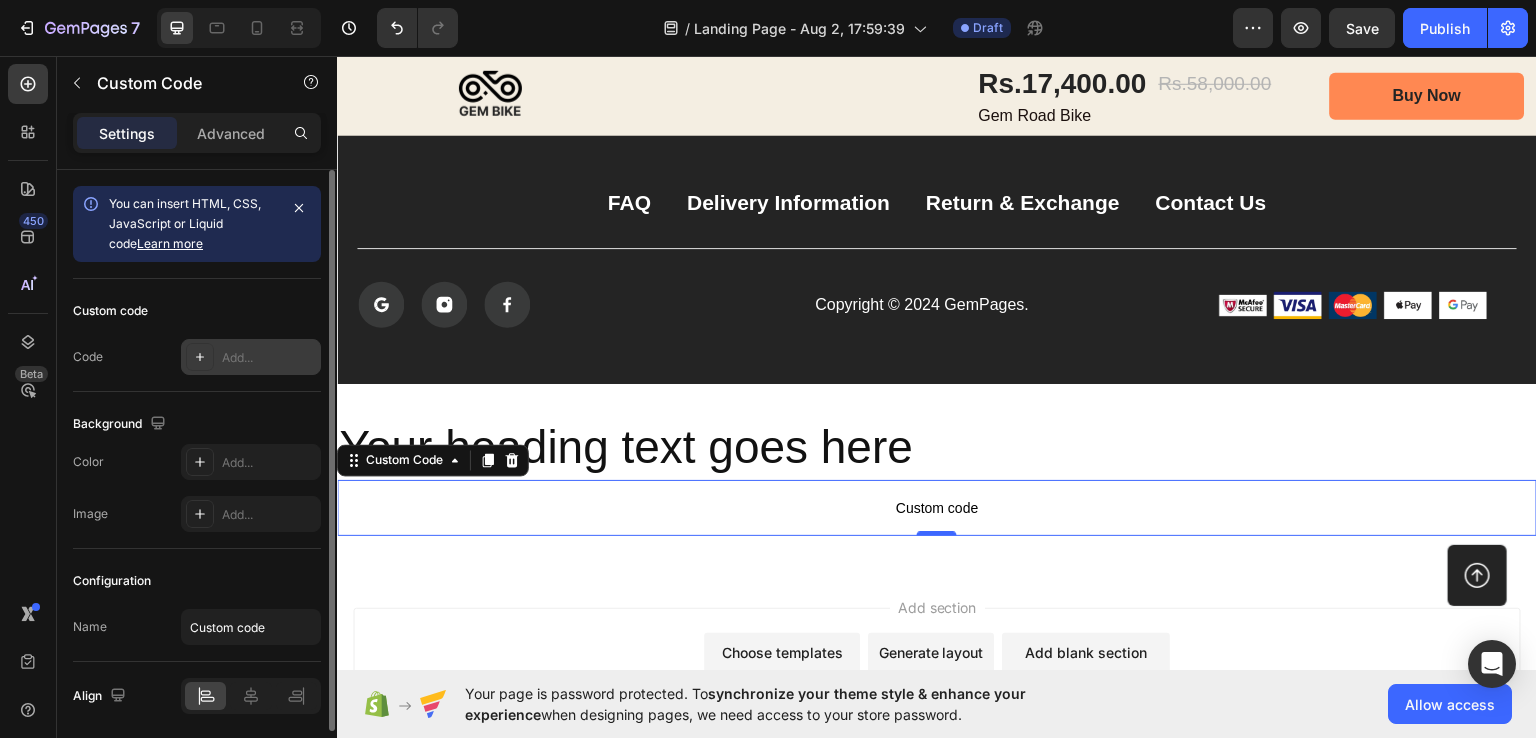 click at bounding box center (200, 357) 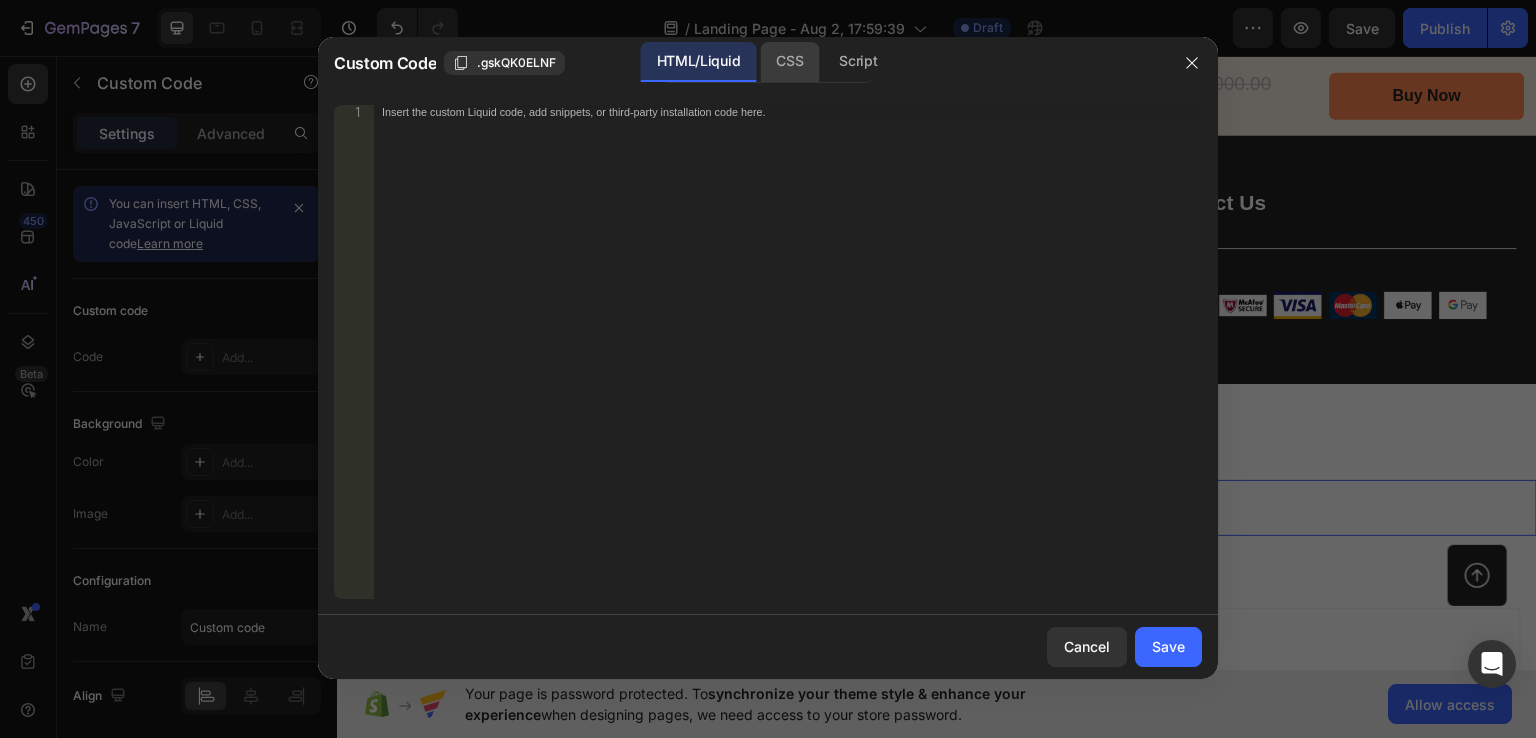 click on "CSS" 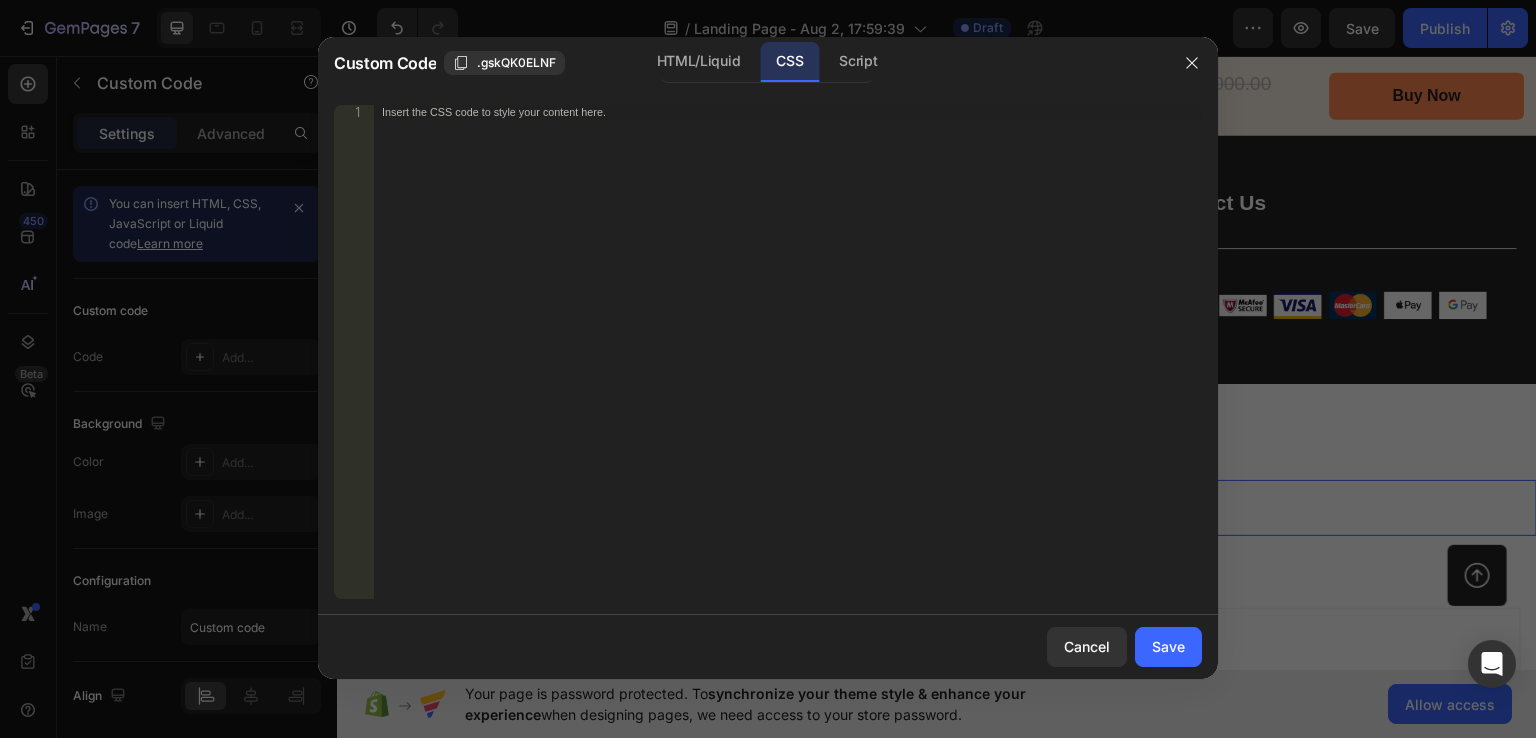 type 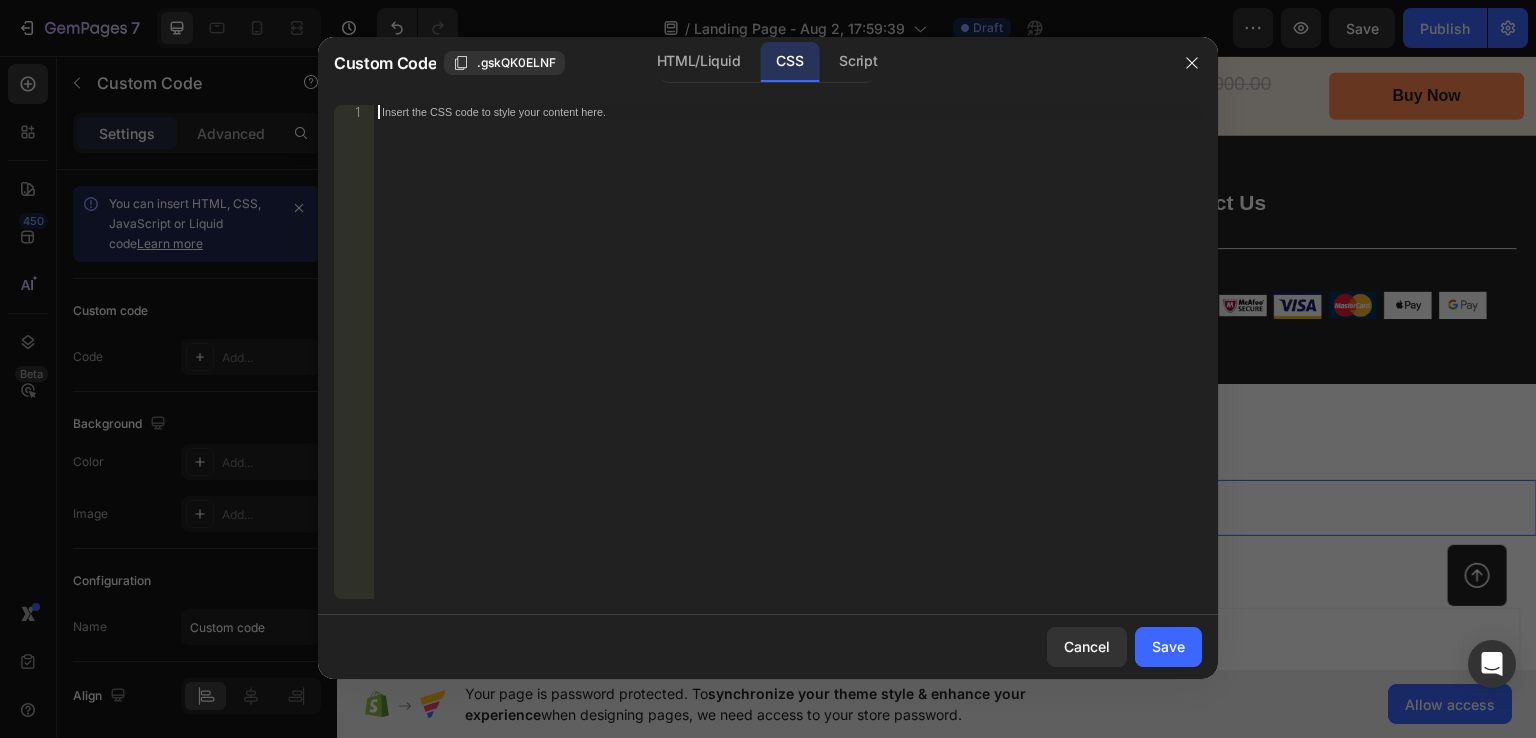 click on "Insert the CSS code to style your content here." at bounding box center (788, 366) 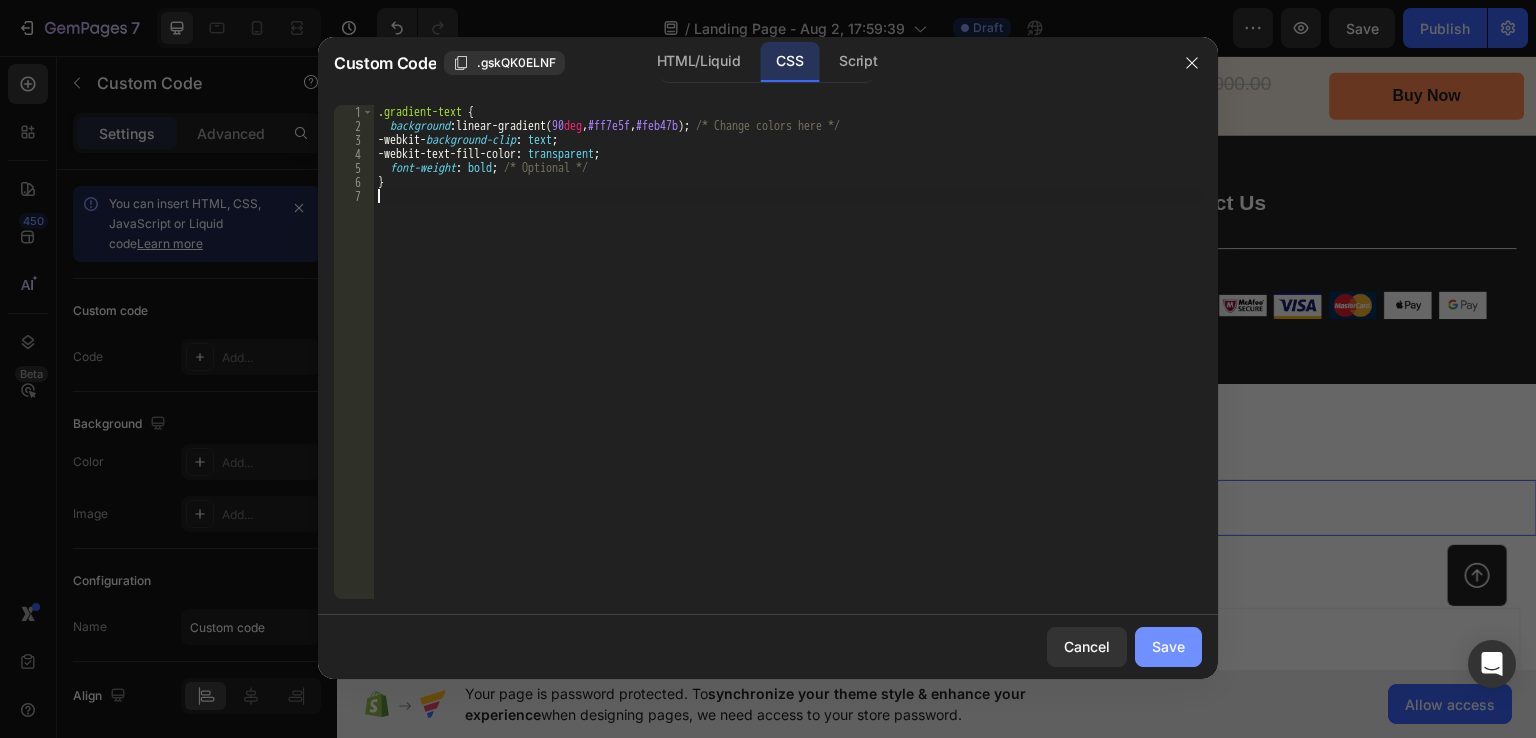 click on "Save" 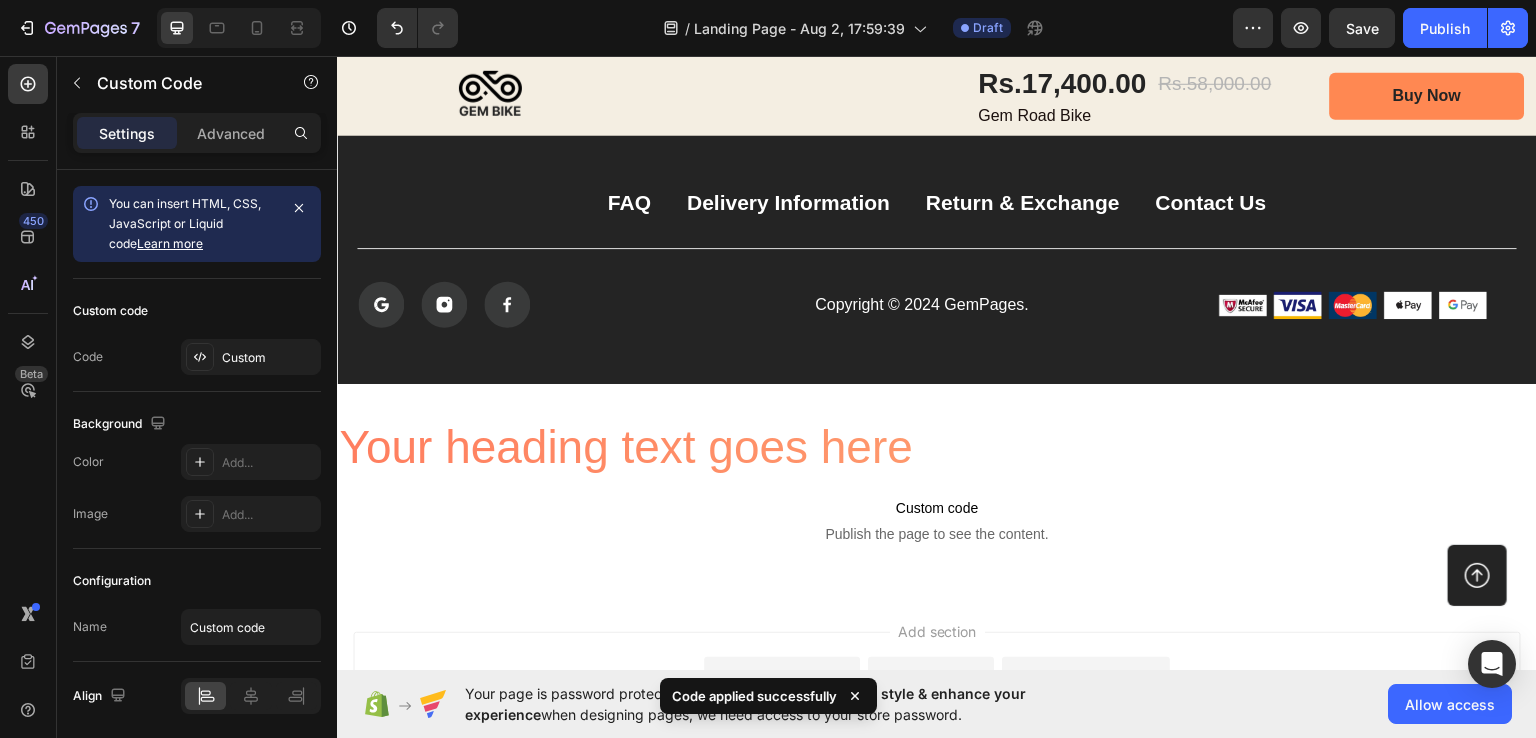 click on "Add section Choose templates inspired by CRO experts Generate layout from URL or image Add blank section then drag & drop elements" at bounding box center (937, 714) 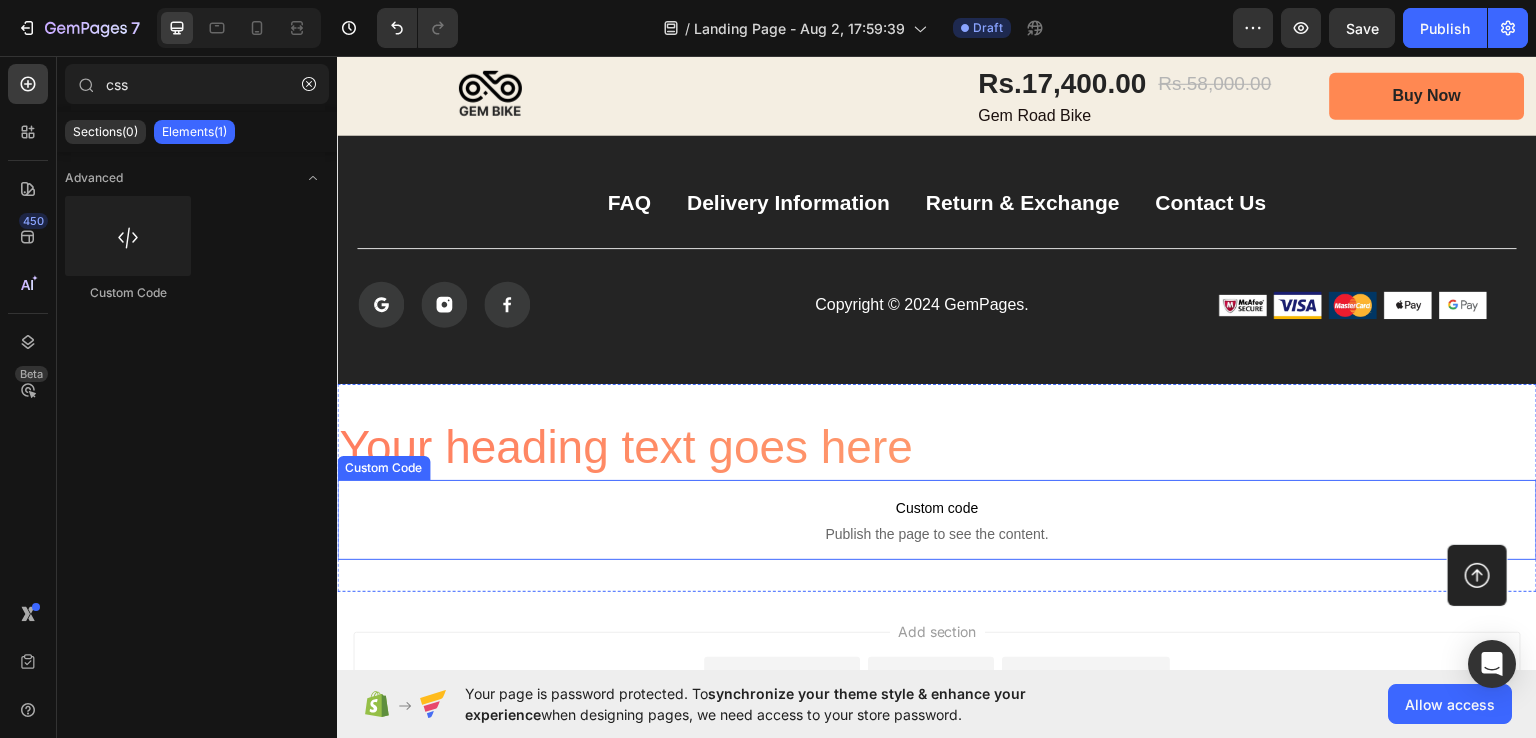 click on "Custom code" at bounding box center [937, 507] 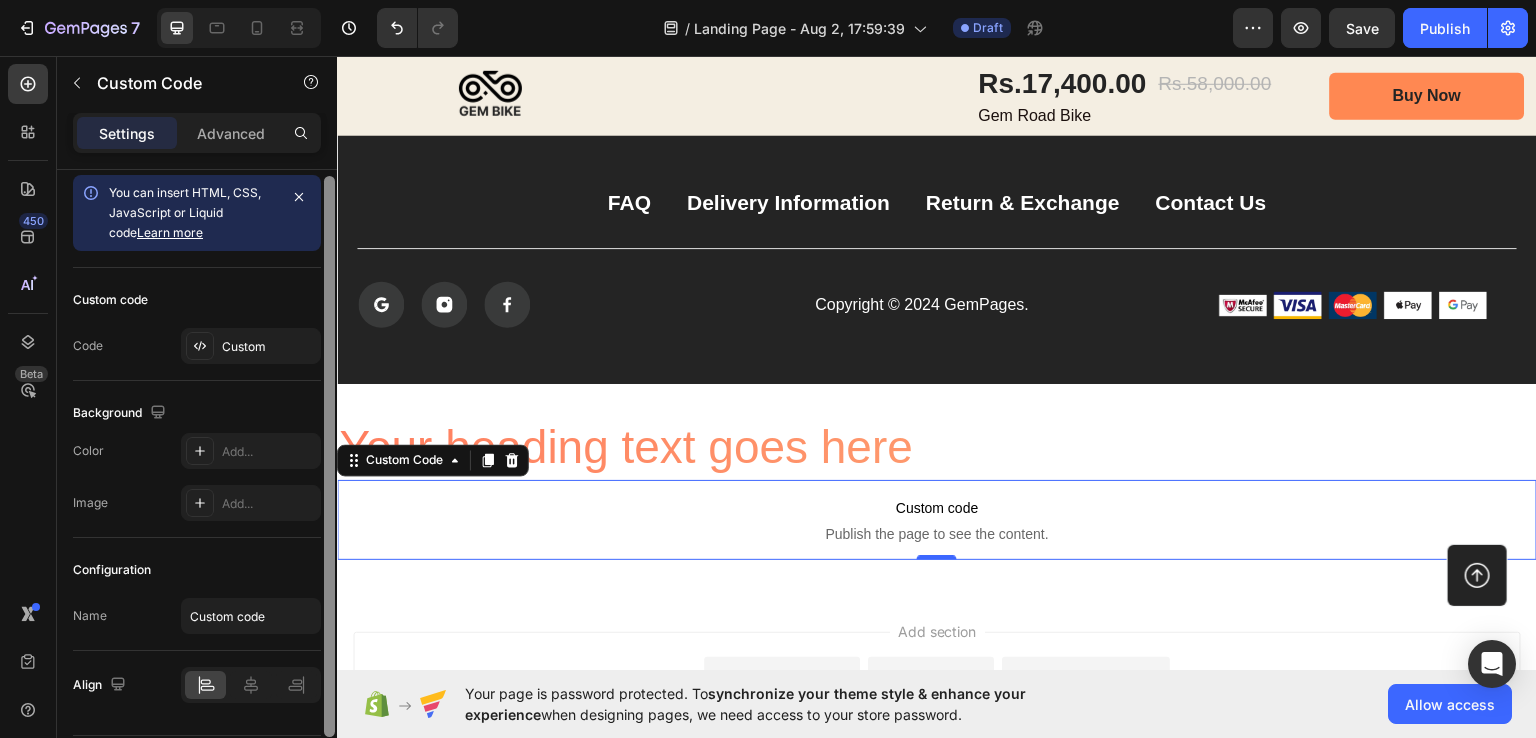 scroll, scrollTop: 9, scrollLeft: 0, axis: vertical 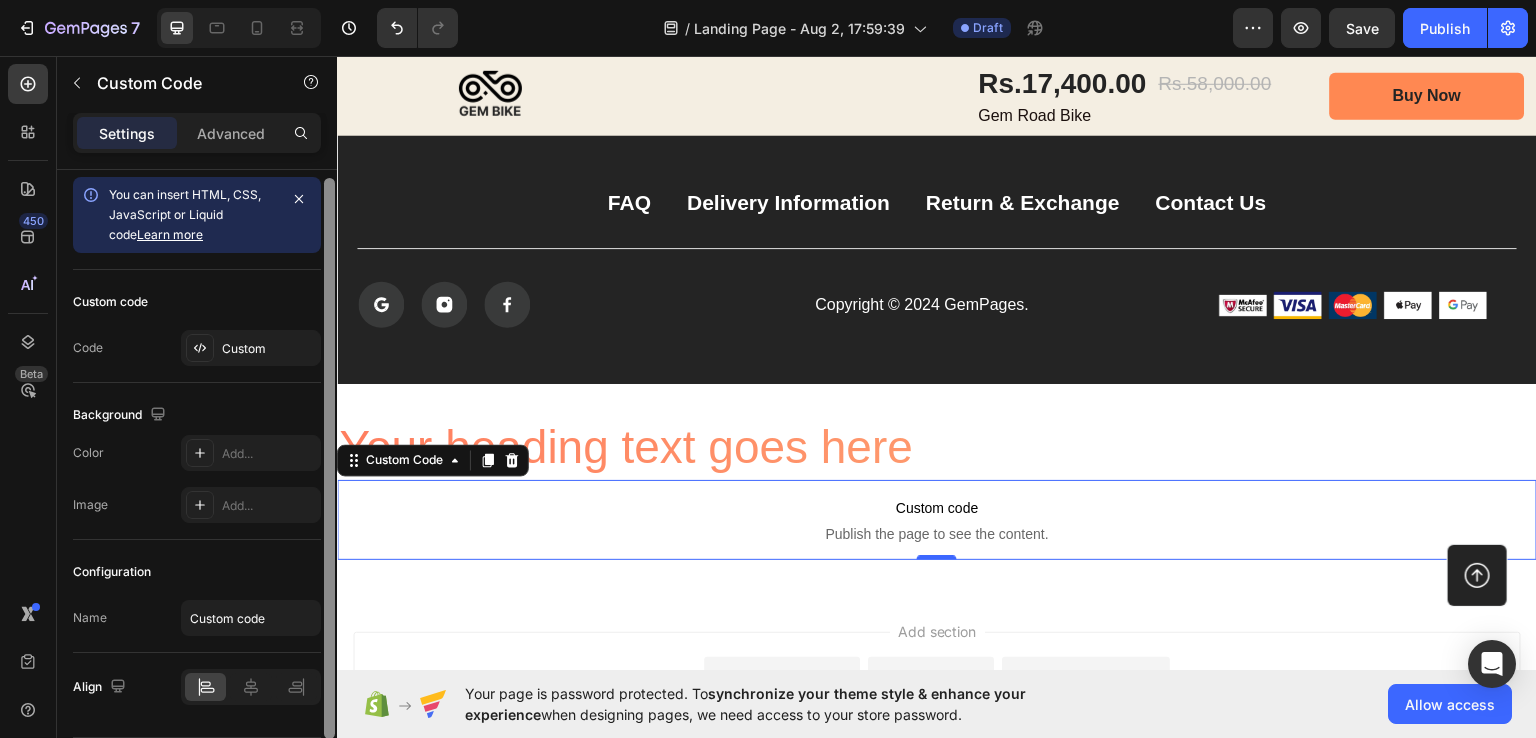 drag, startPoint x: 328, startPoint y: 269, endPoint x: 295, endPoint y: 252, distance: 37.12142 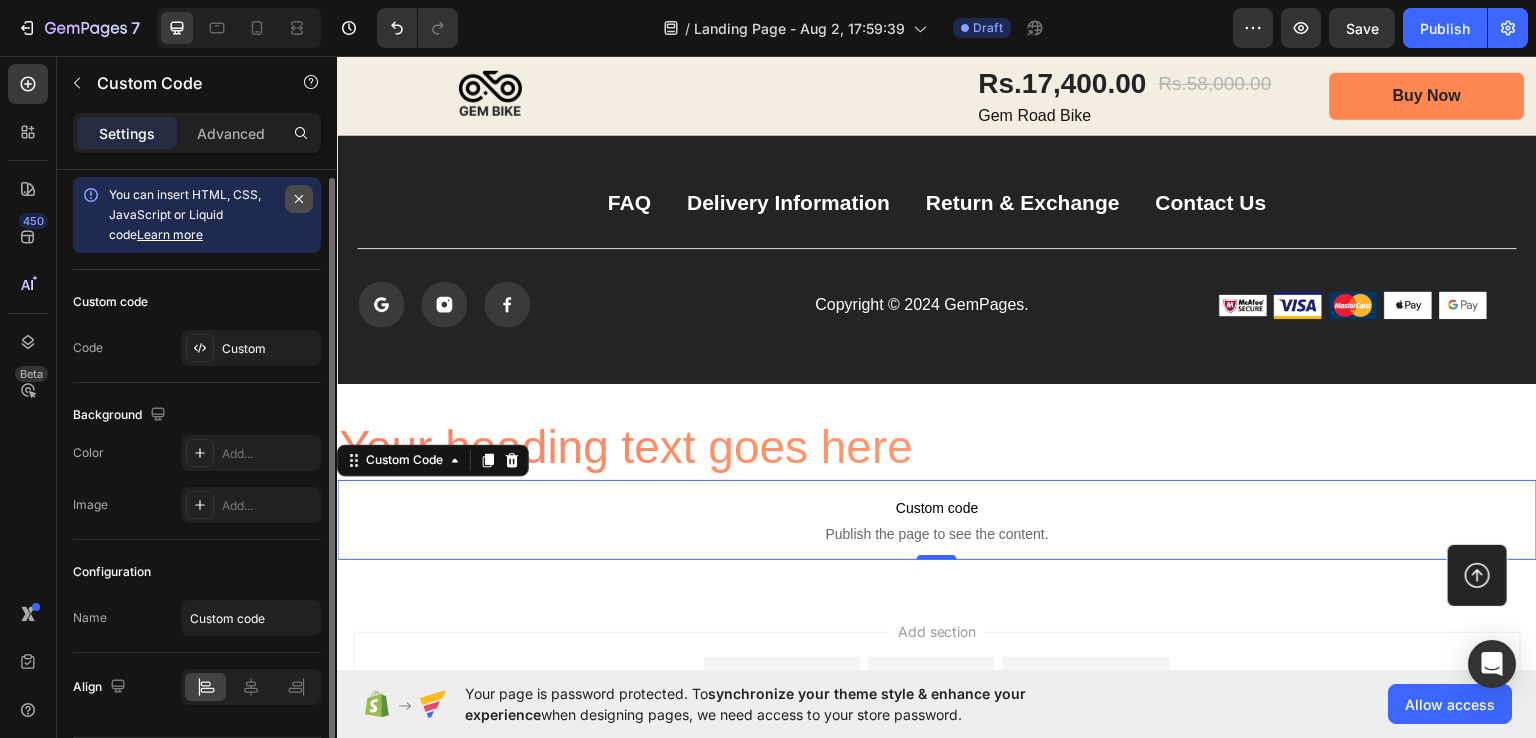 click 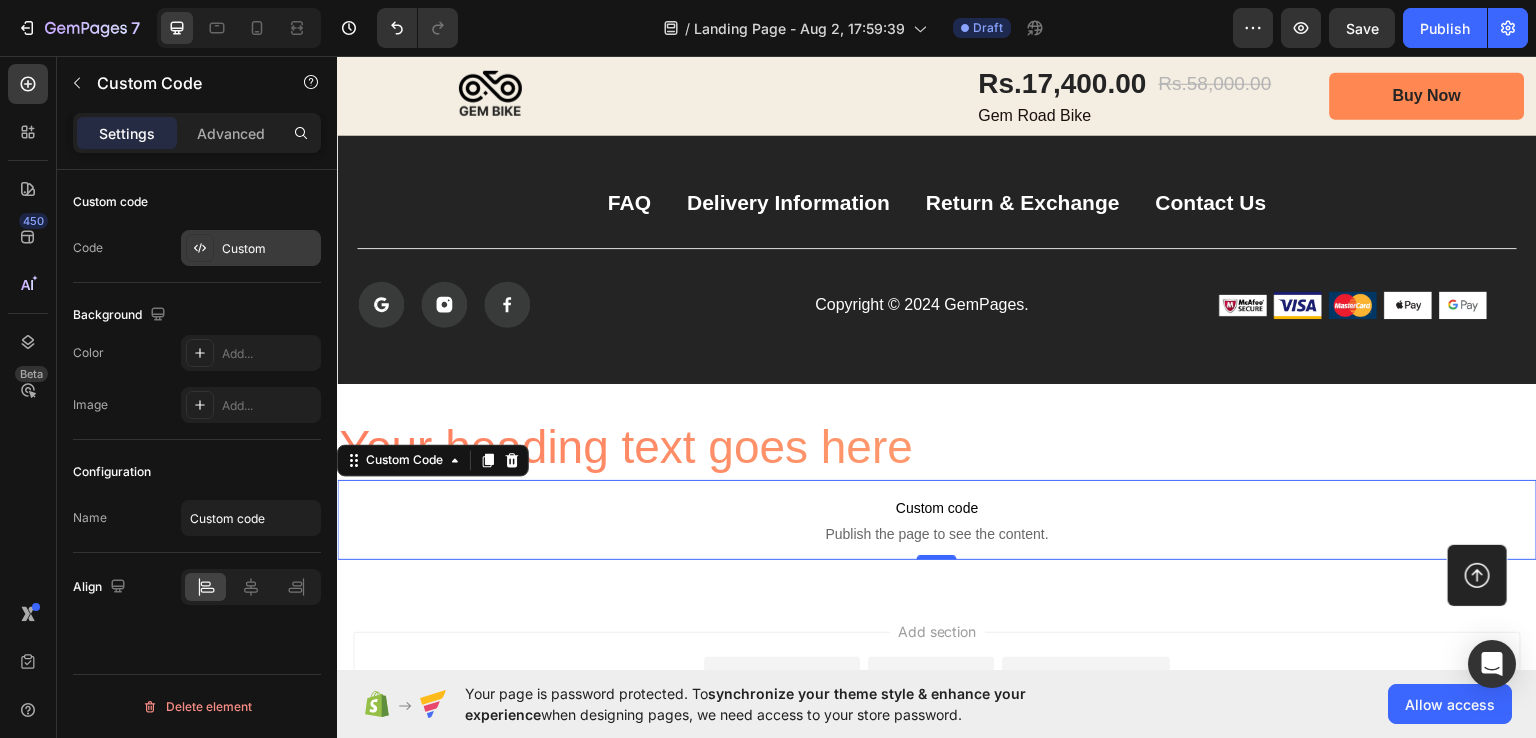 click on "Custom" at bounding box center [269, 249] 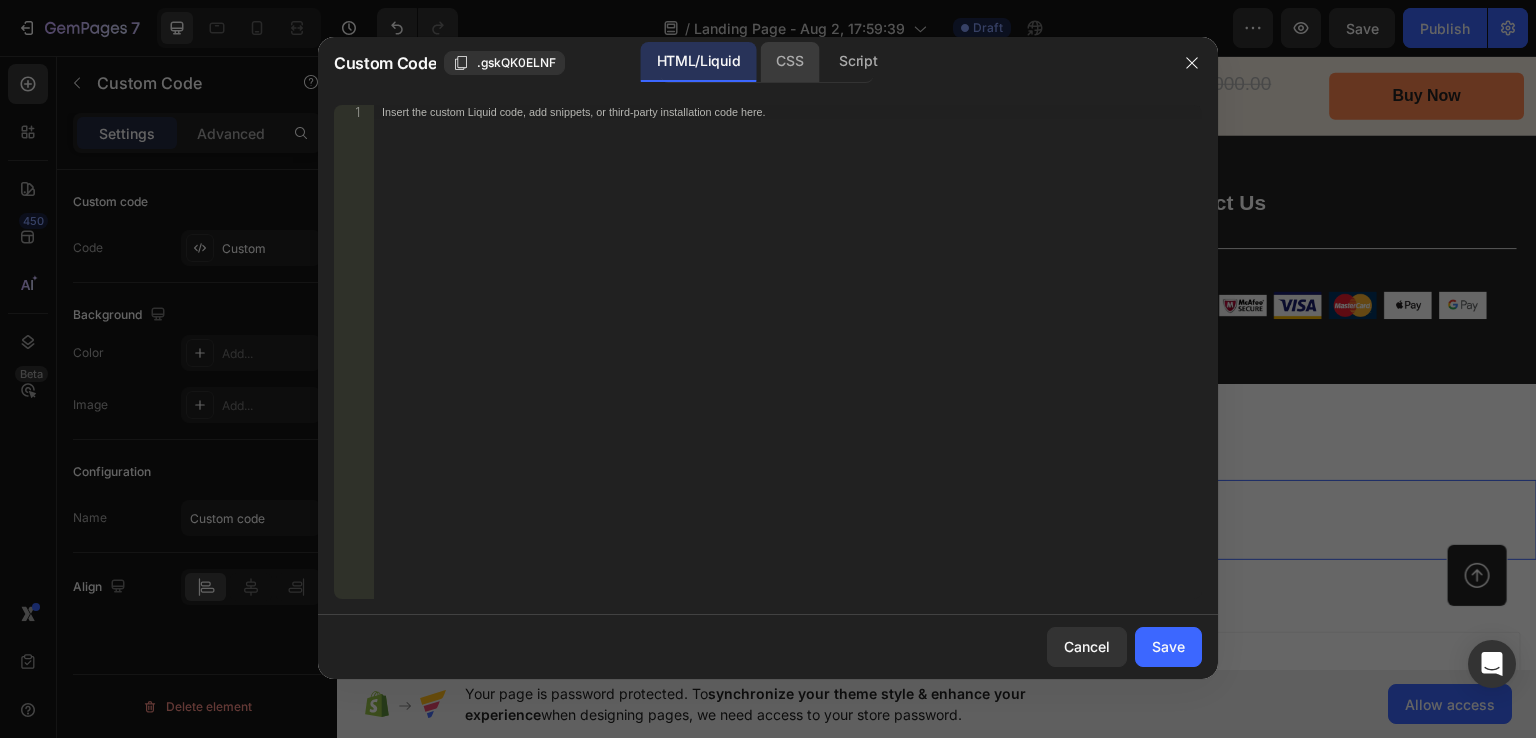 click on "CSS" 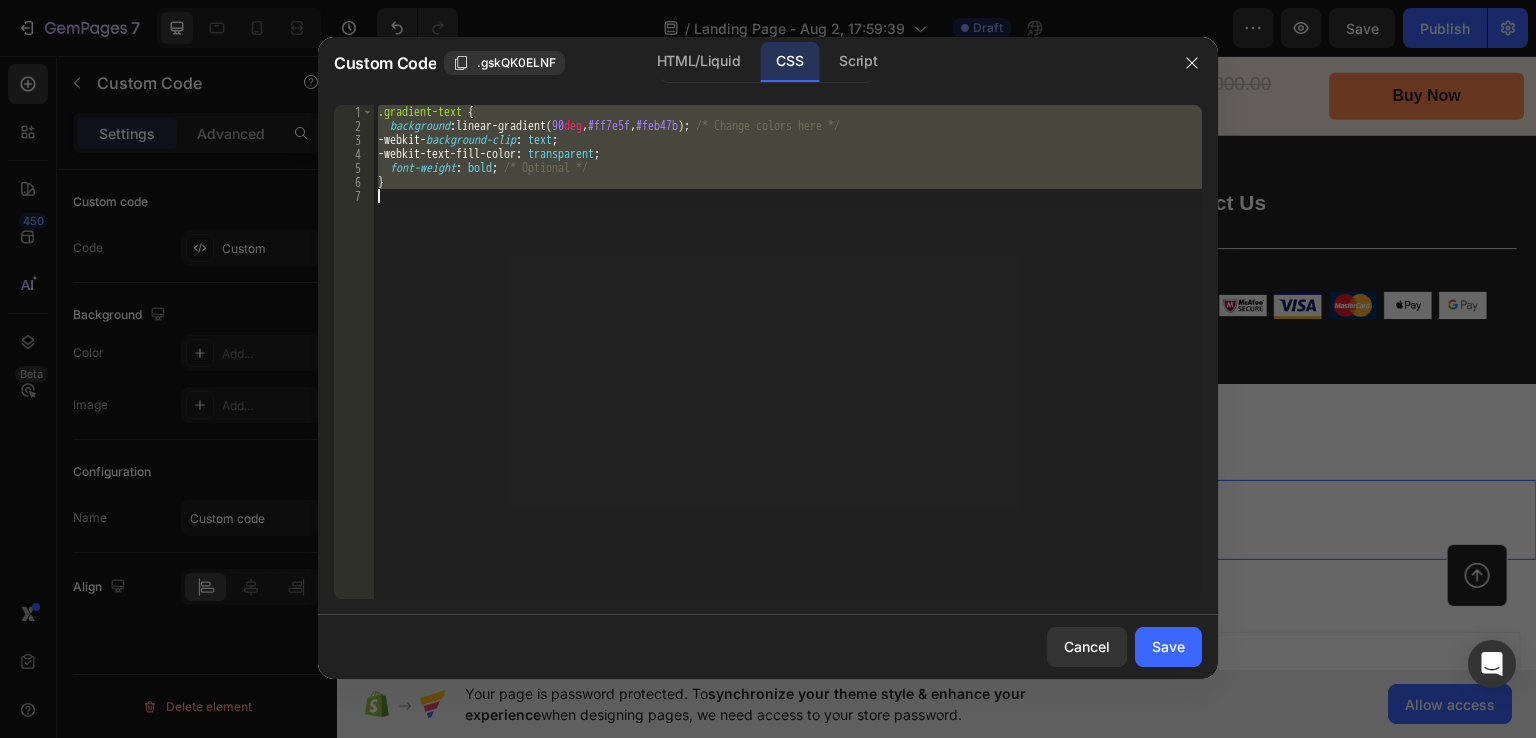 click on ".gradient-text   {    background :  linear-gradient( 90 deg ,  #ff7e5f ,  #feb47b ) ;   /* Change colors here */   -webkit- background-clip :   text ;   -webkit-text-fill-color :   transparent ;    font-weight :   bold ;   /* Optional */ }" at bounding box center [788, 352] 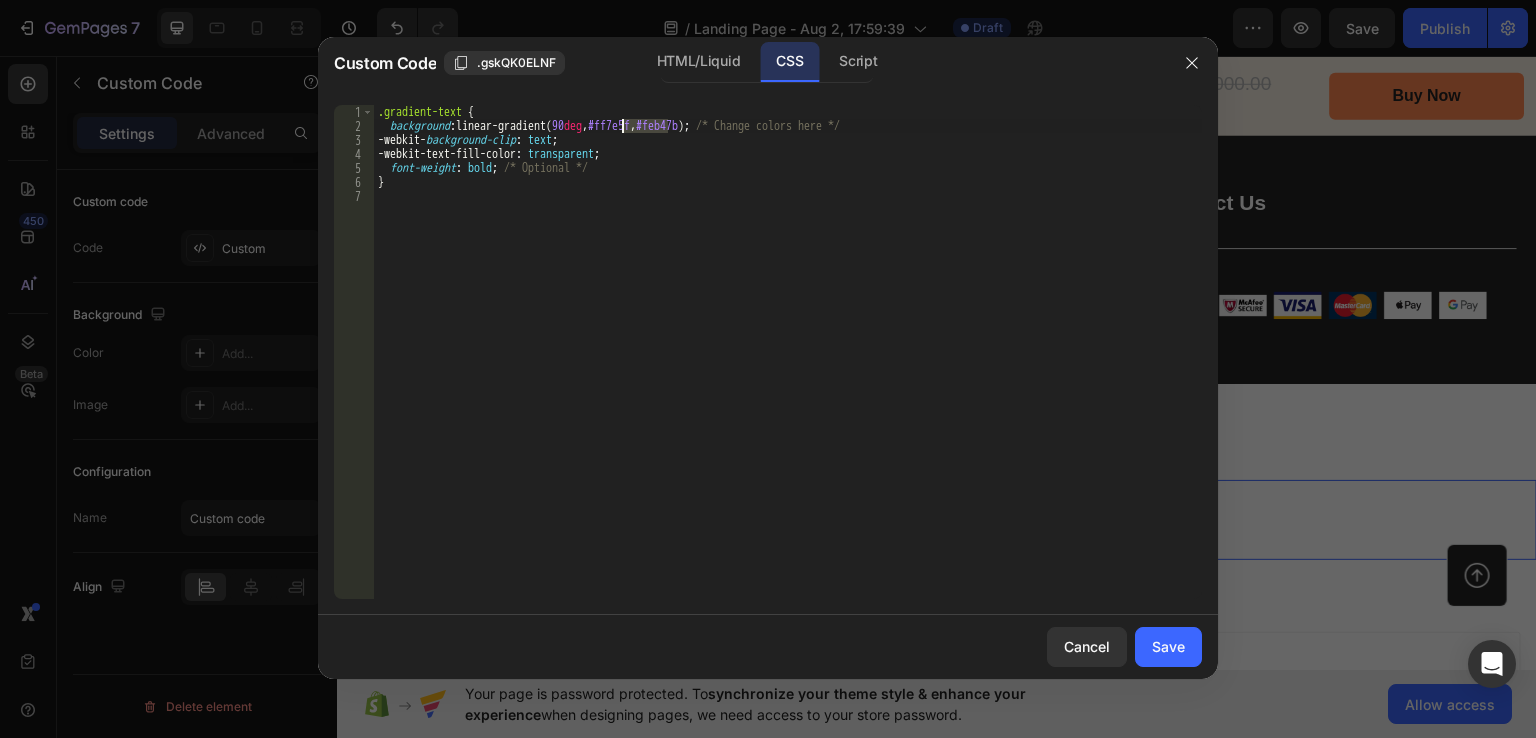 drag, startPoint x: 667, startPoint y: 125, endPoint x: 624, endPoint y: 128, distance: 43.104523 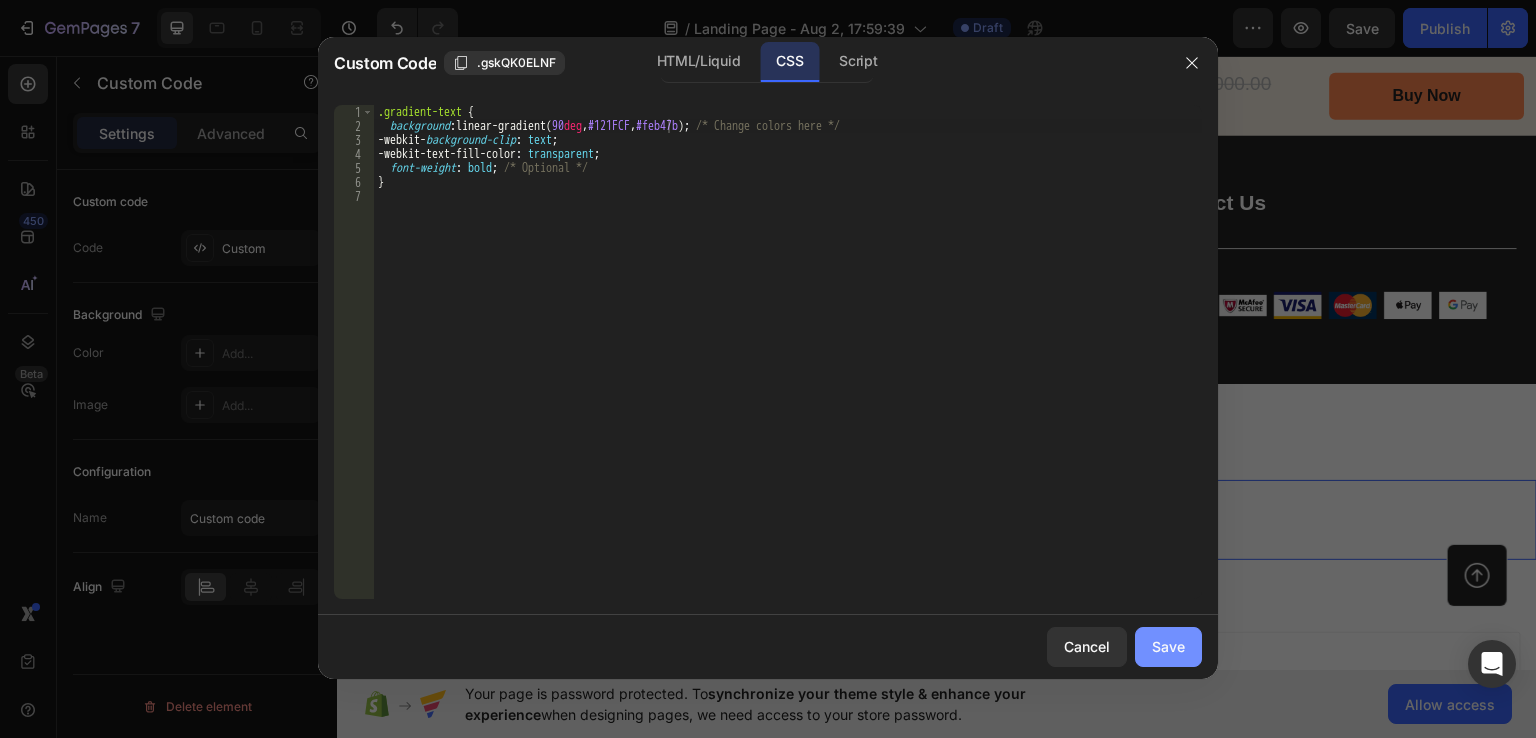 click on "Save" 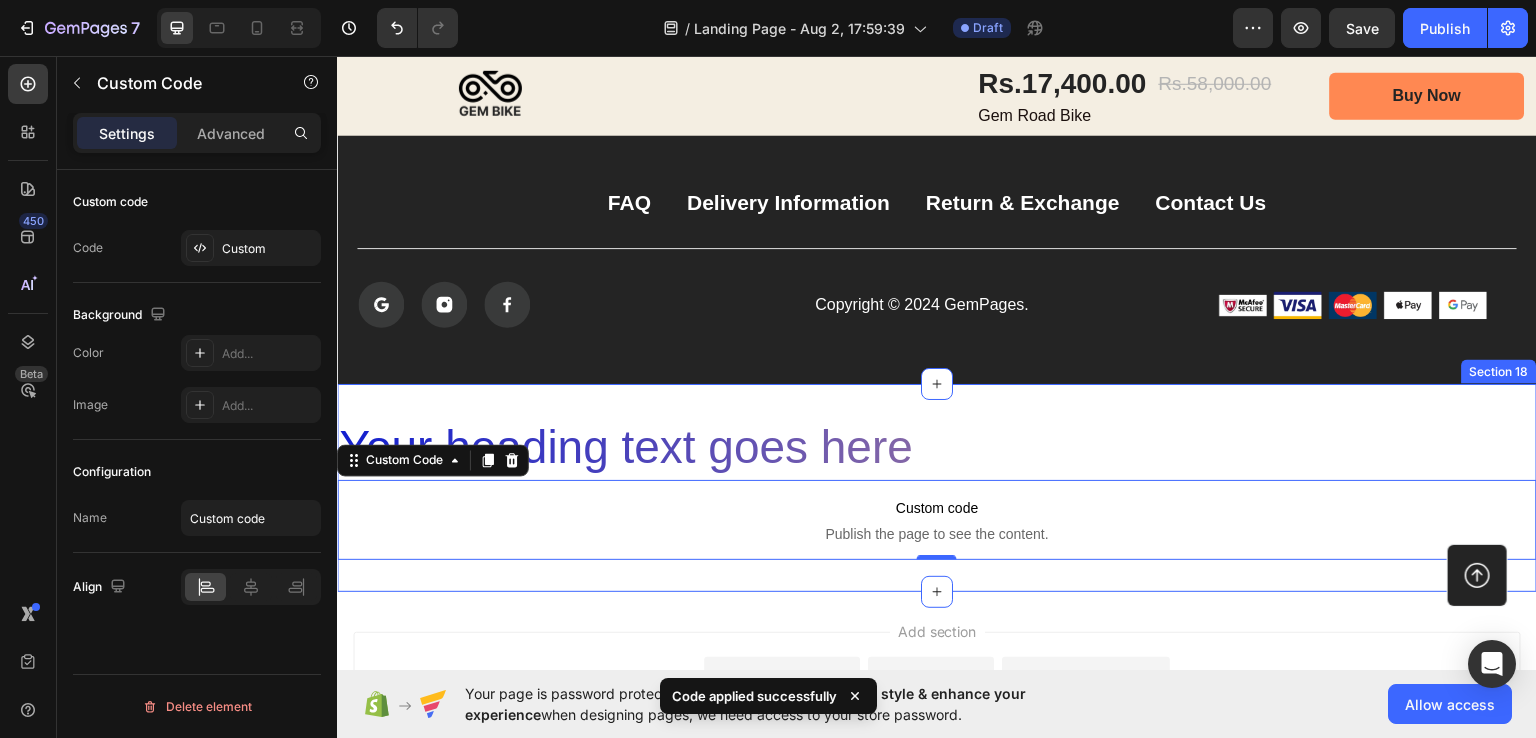 click on "Your heading text goes here Heading
Custom code
Publish the page to see the content.
Custom Code   0 Section 18" at bounding box center [937, 487] 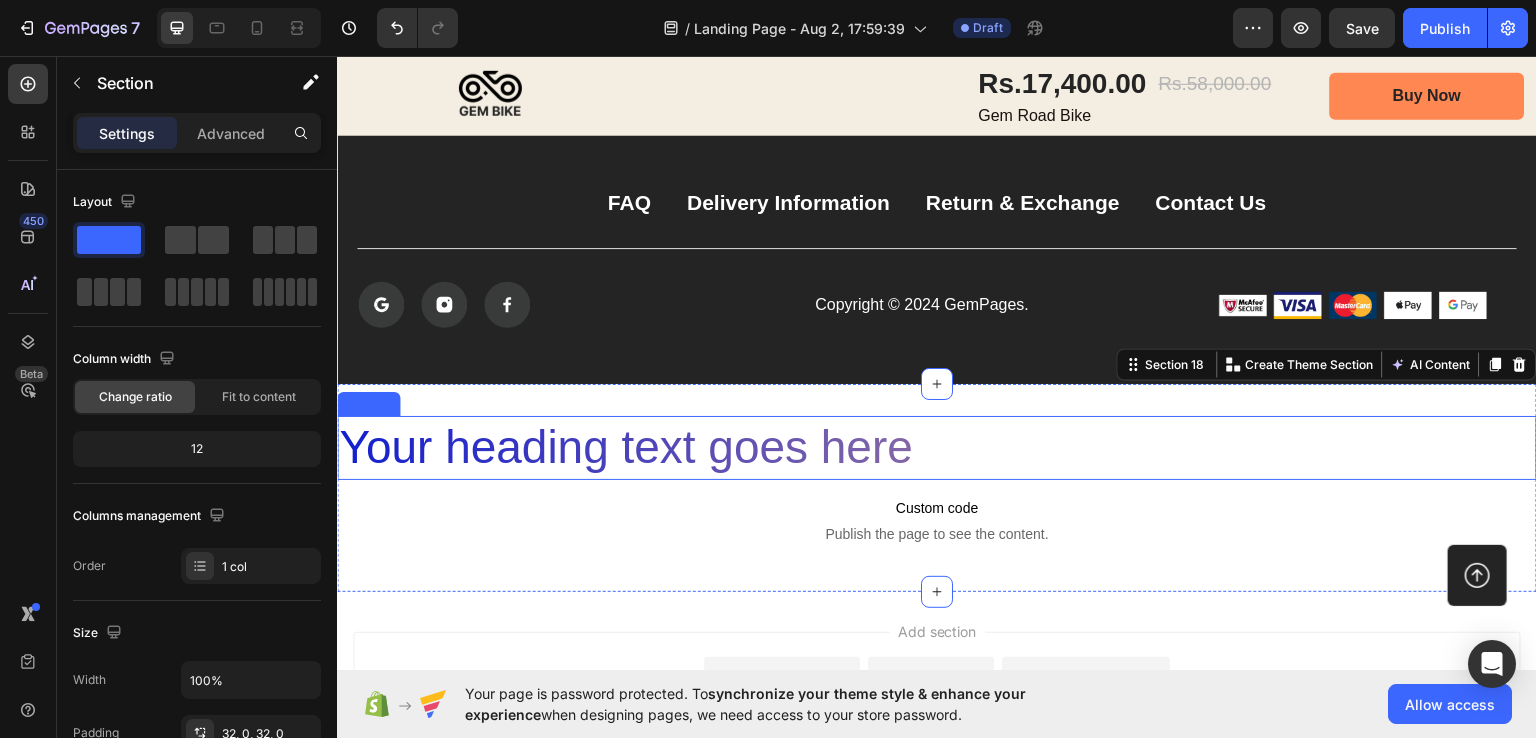 click on "Your heading text goes here" at bounding box center (937, 447) 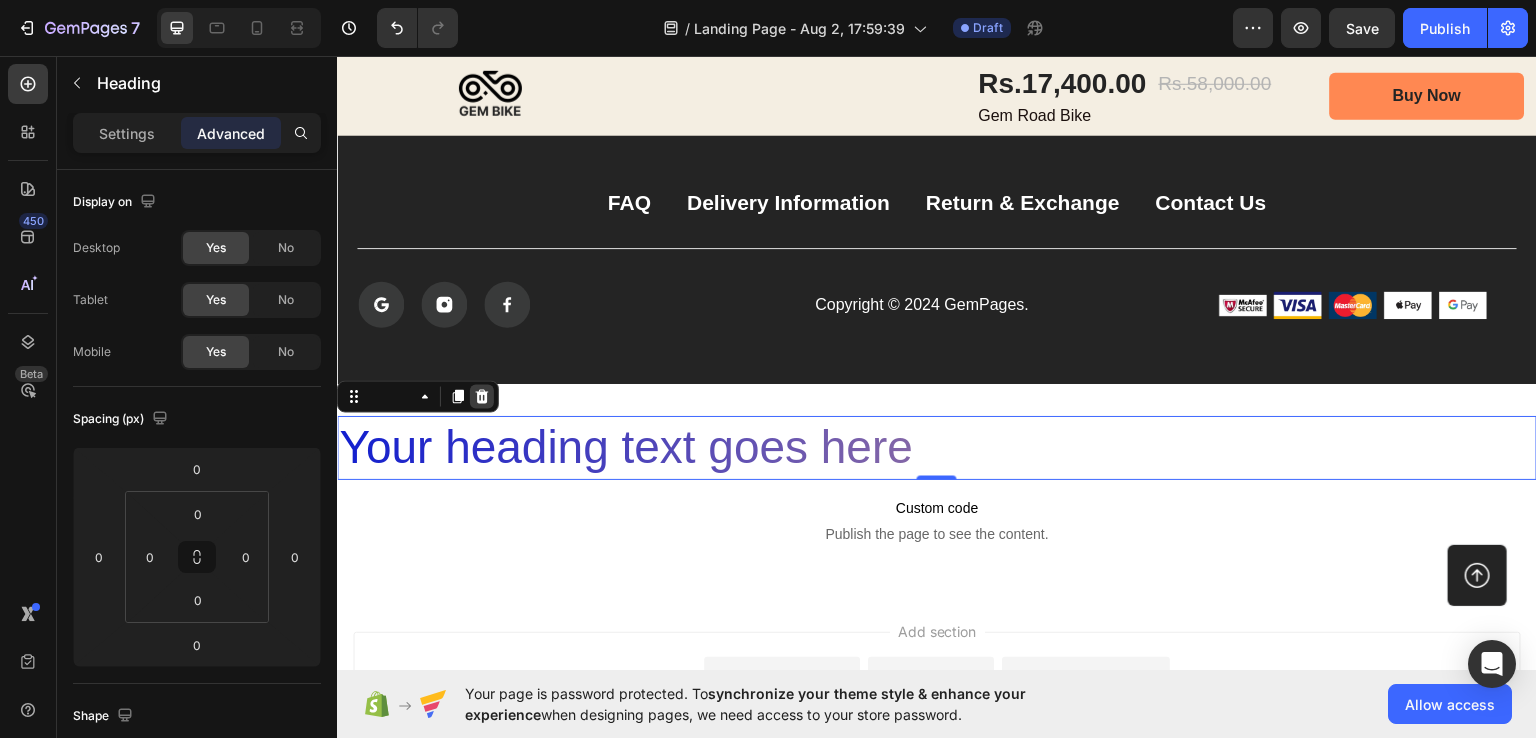 click 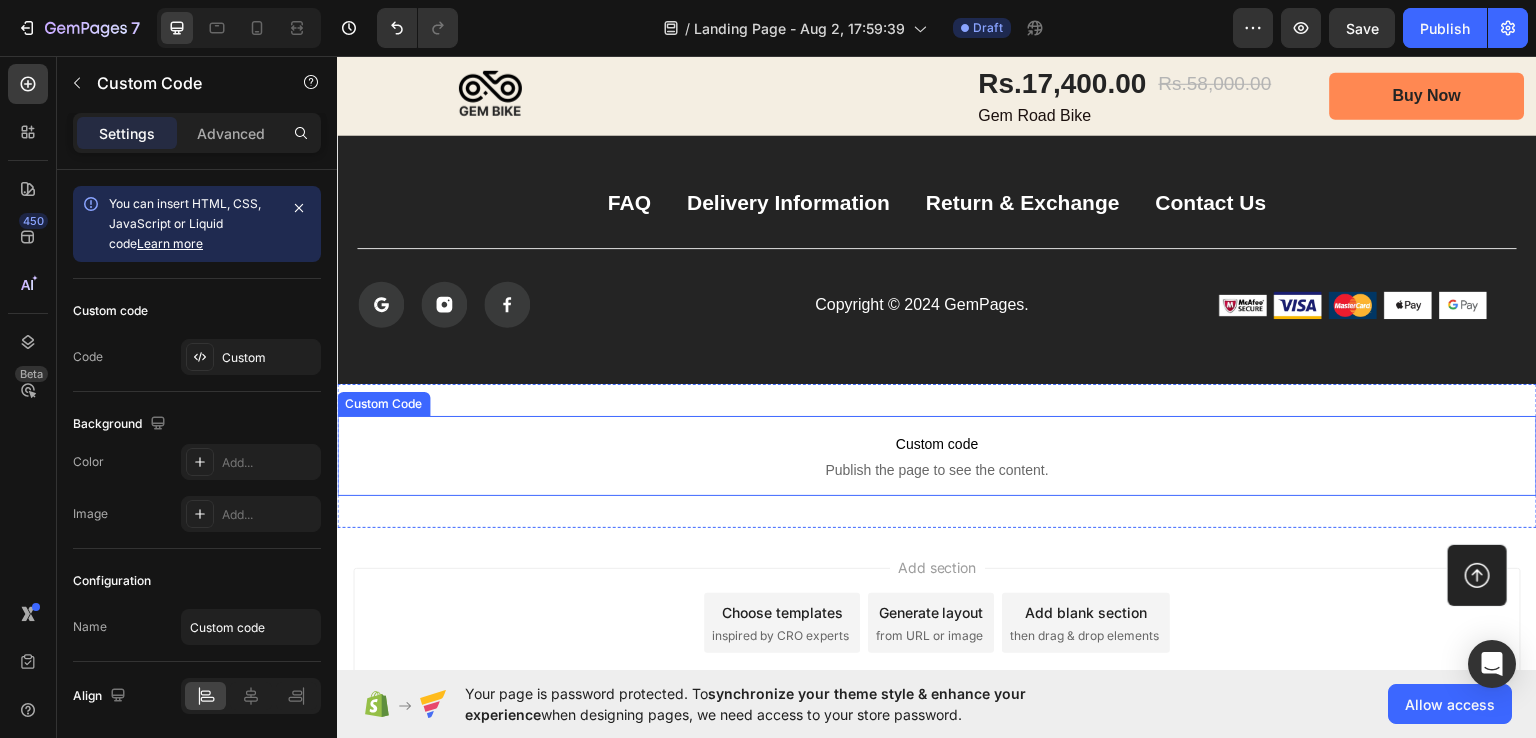 click on "Custom code" at bounding box center (937, 443) 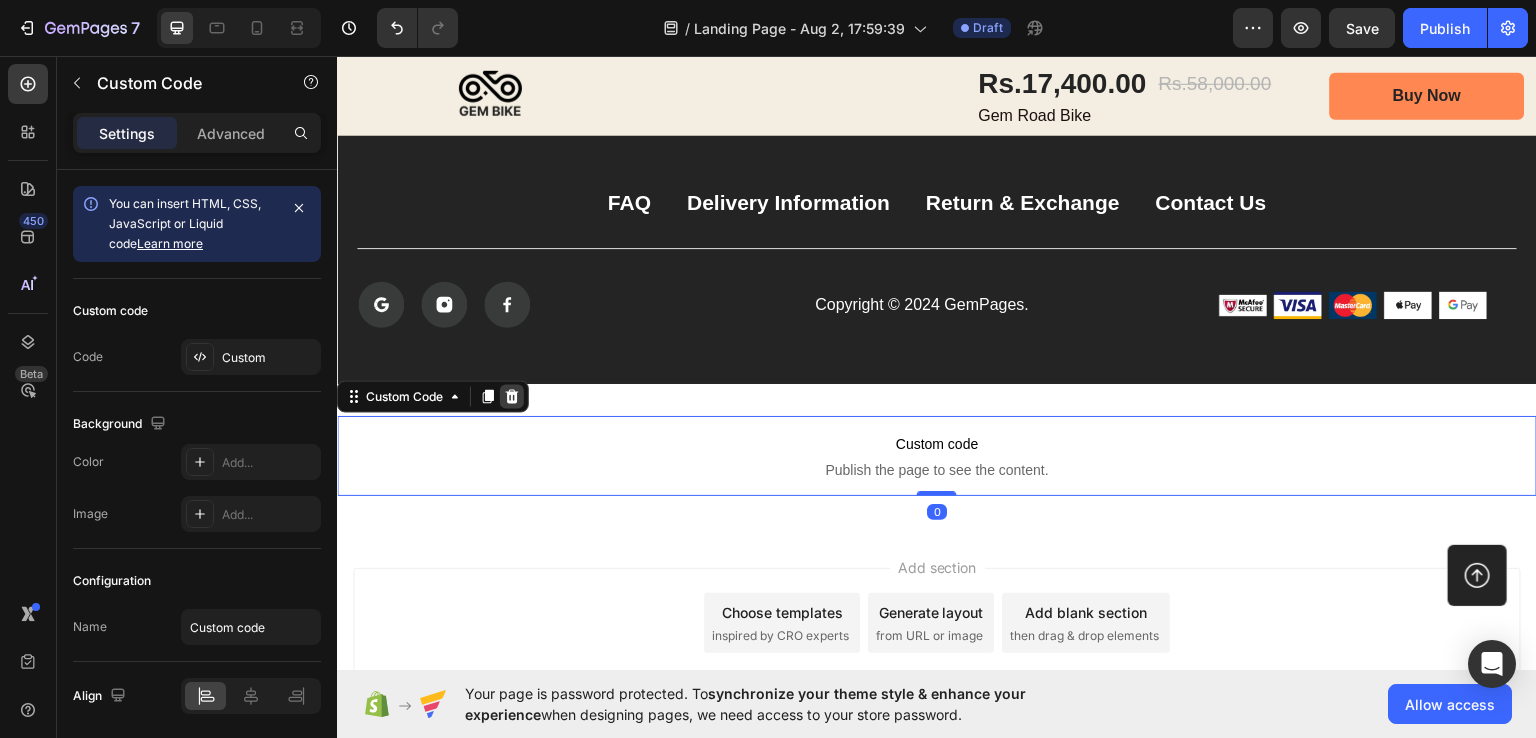 click 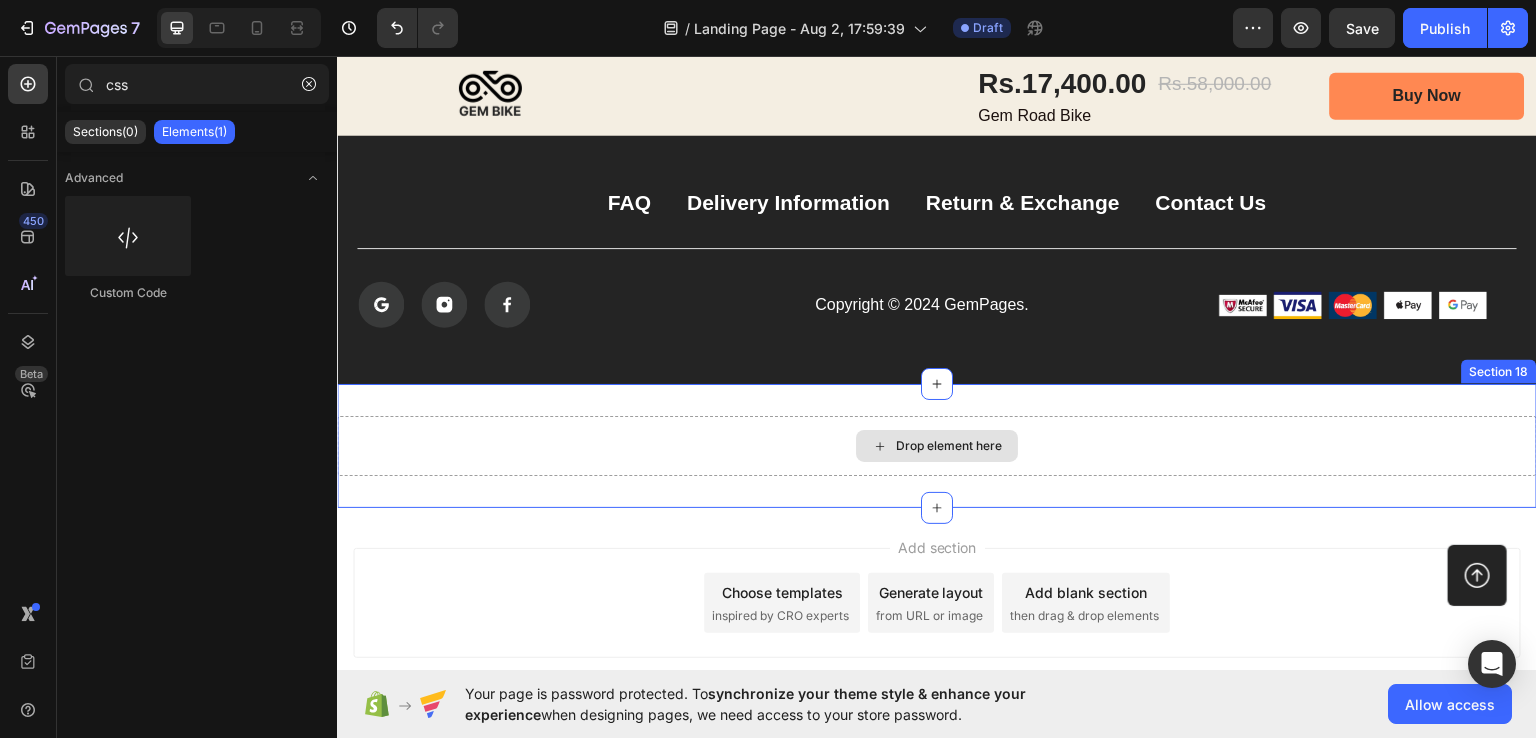 click on "Drop element here" at bounding box center [937, 445] 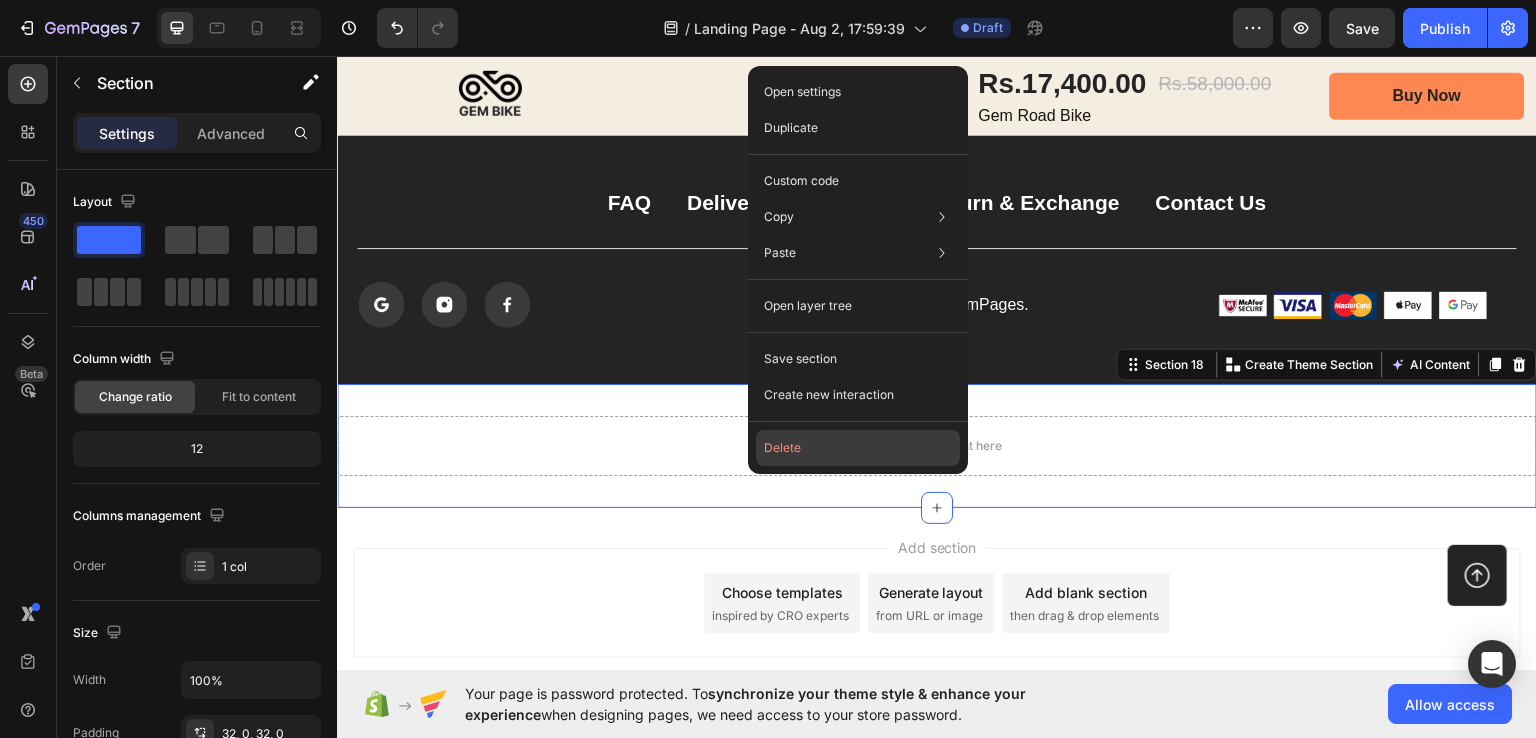 click on "Delete" 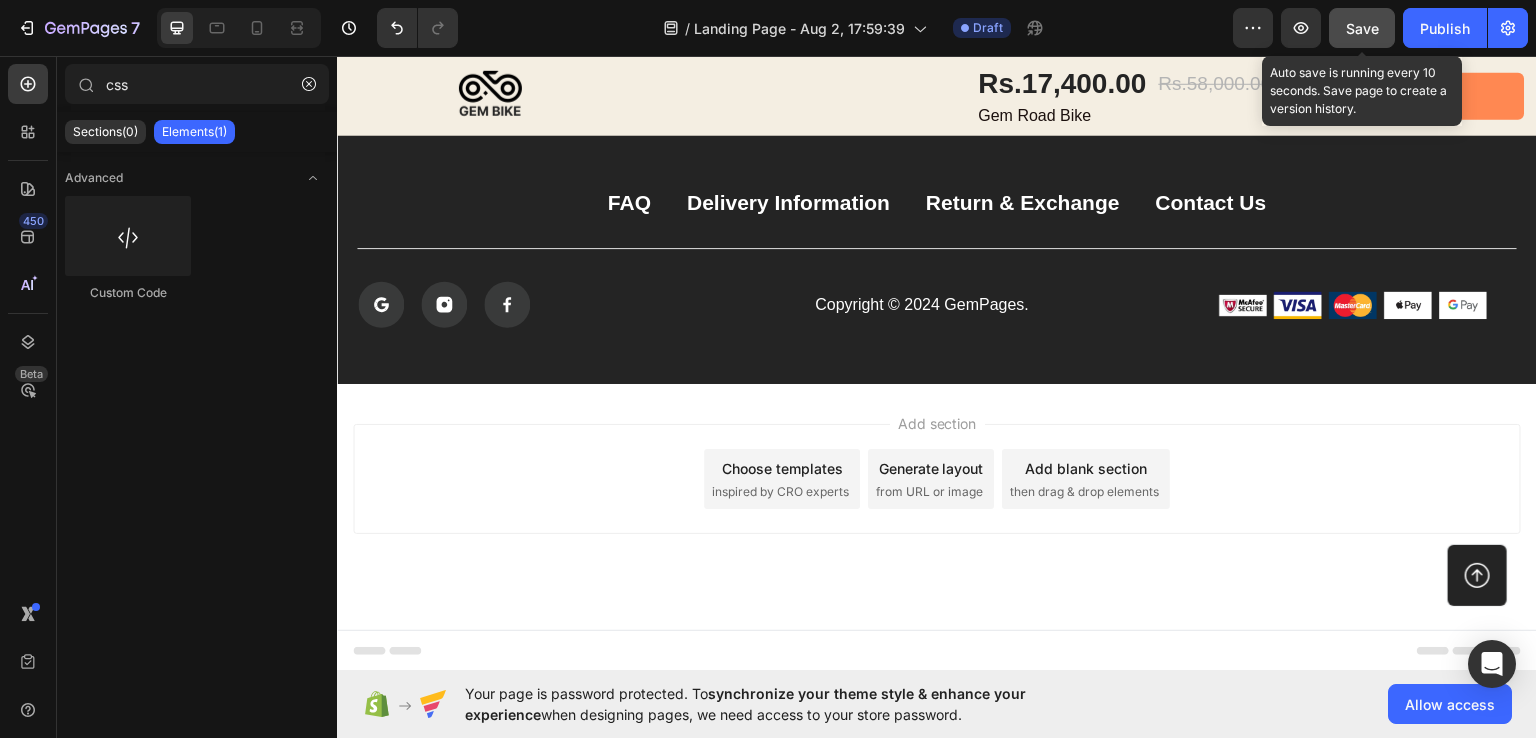 click on "Save" 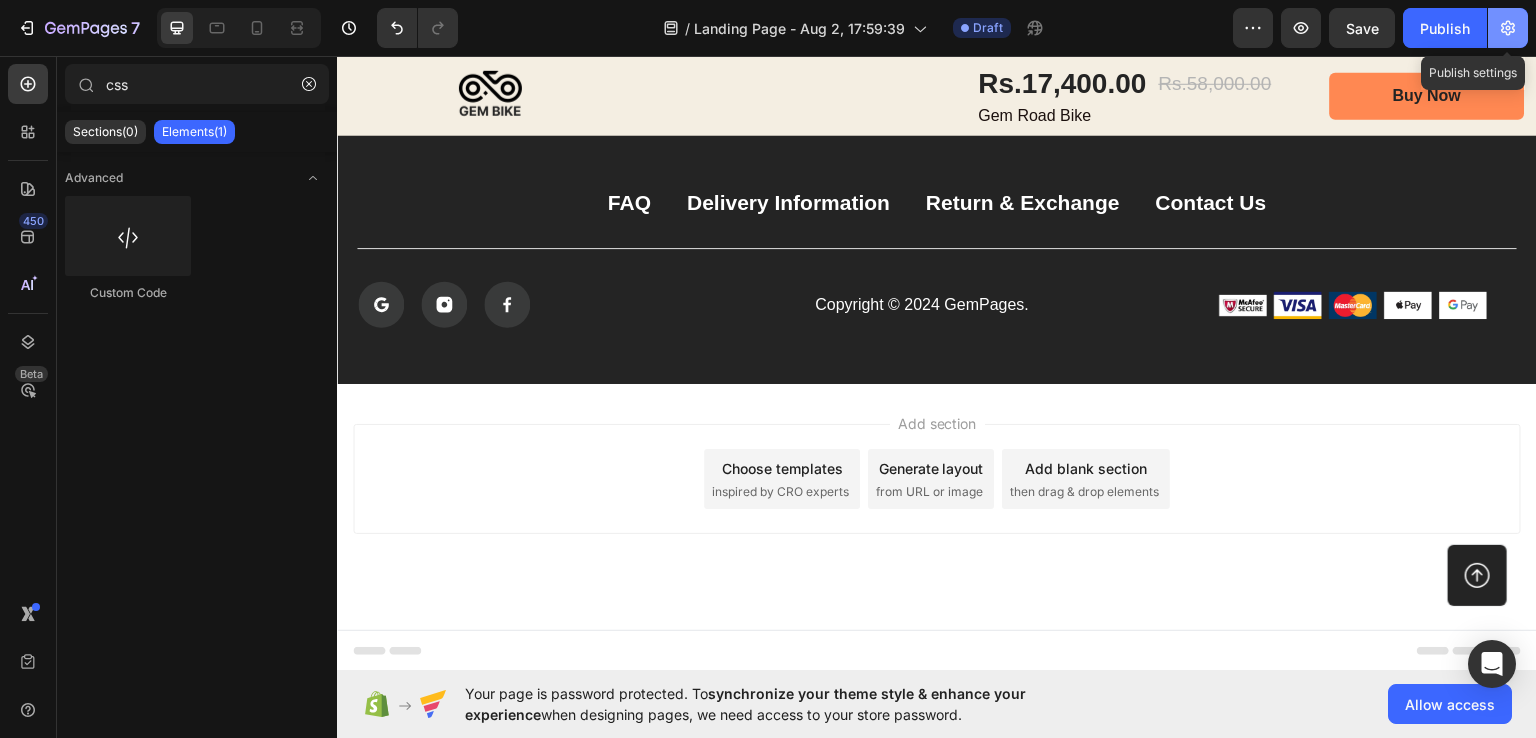 click 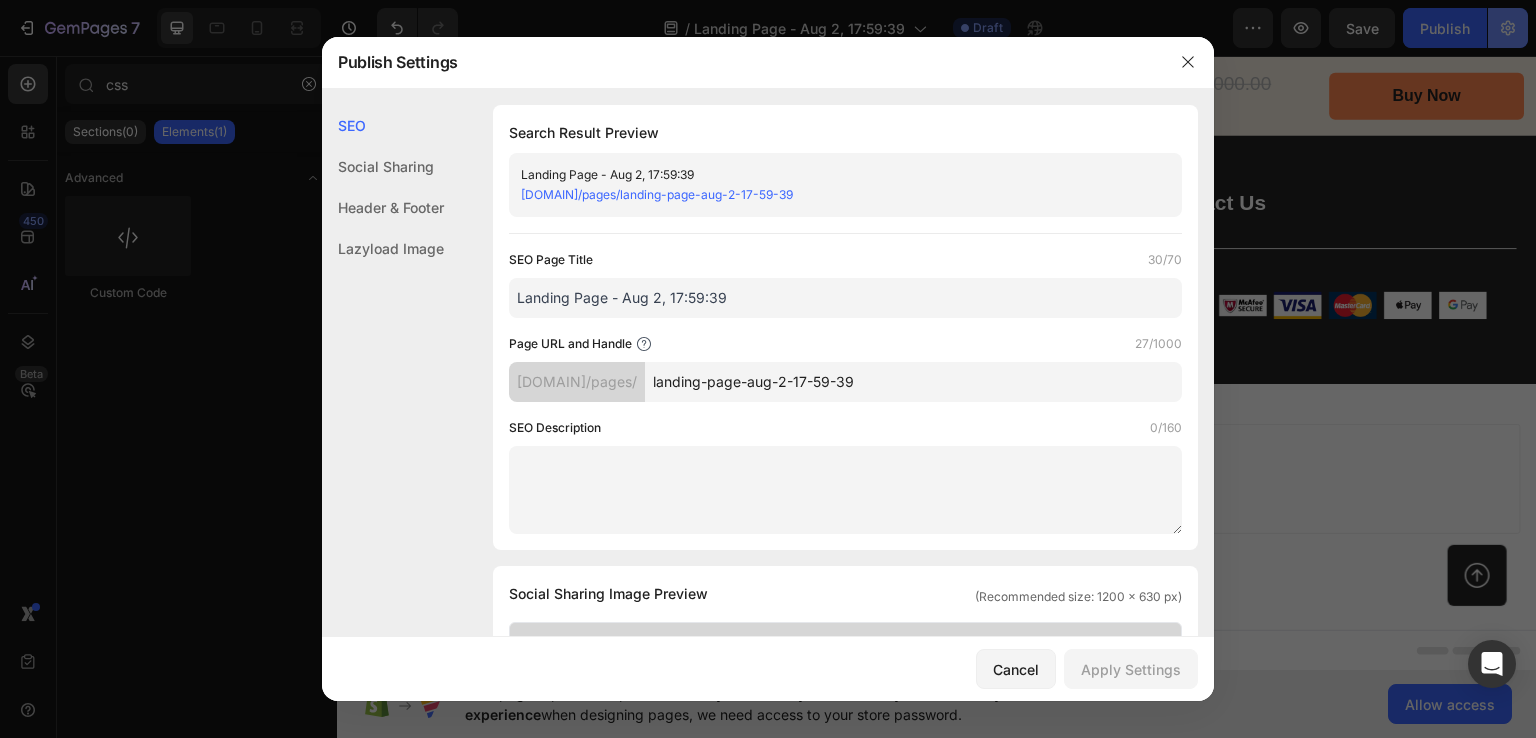 click at bounding box center (768, 369) 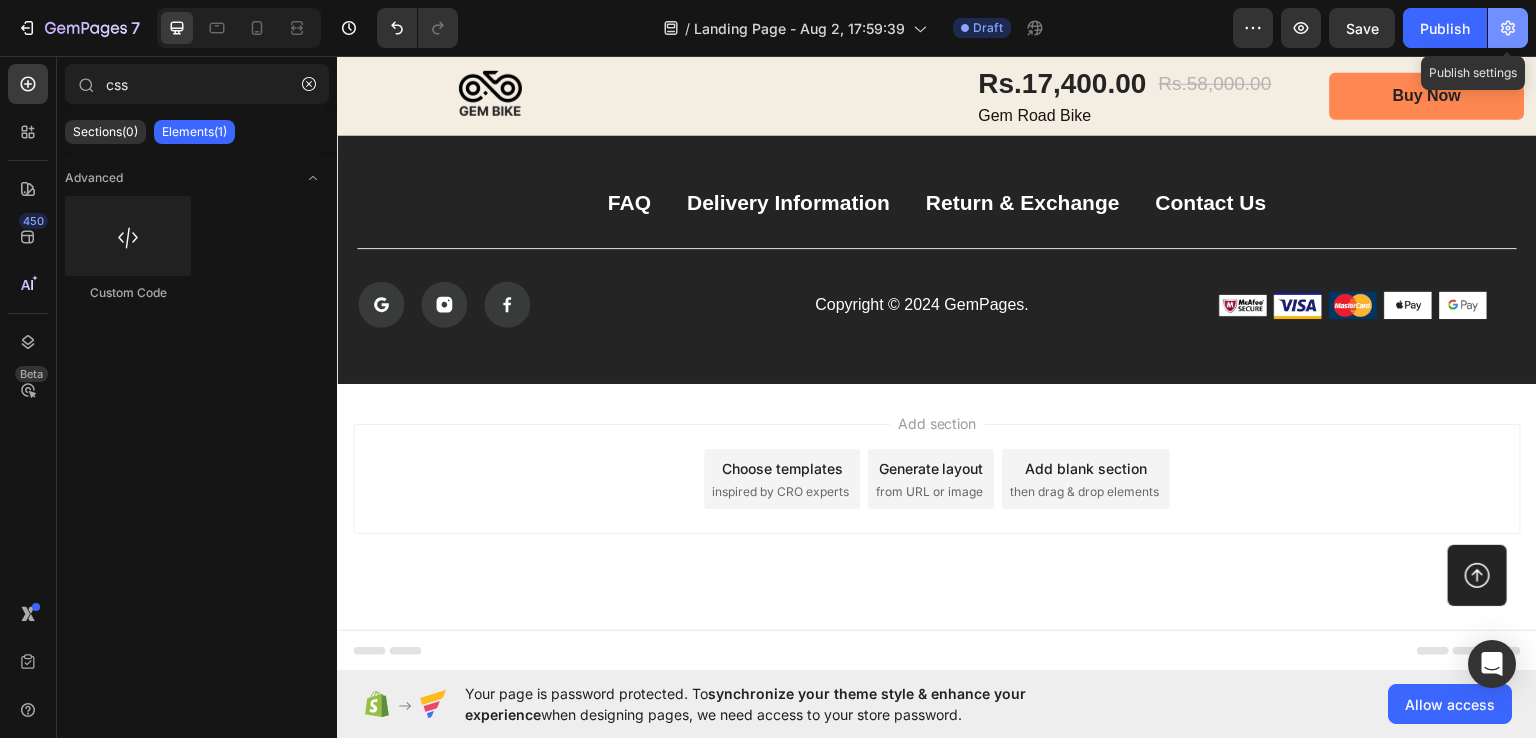 click 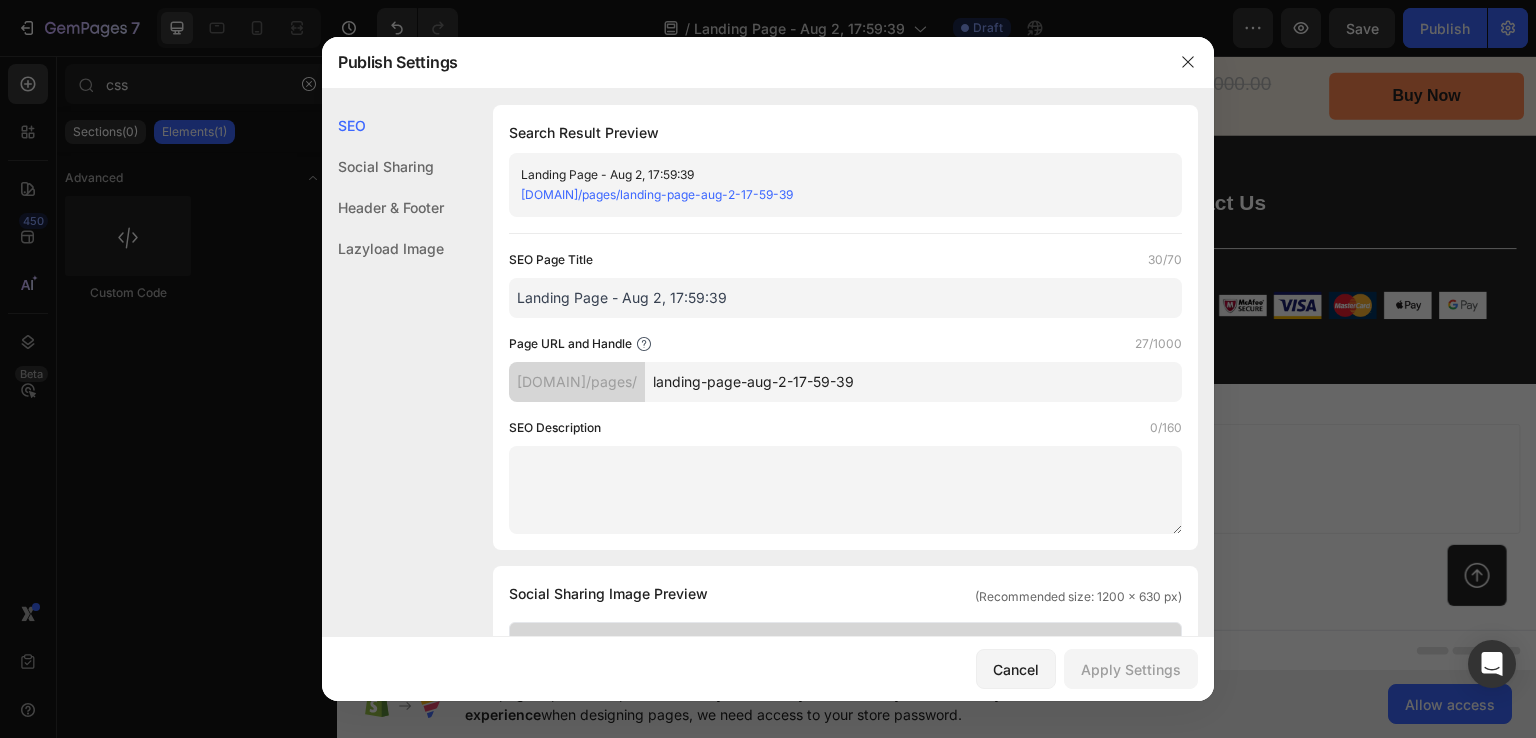 click on "Social Sharing" 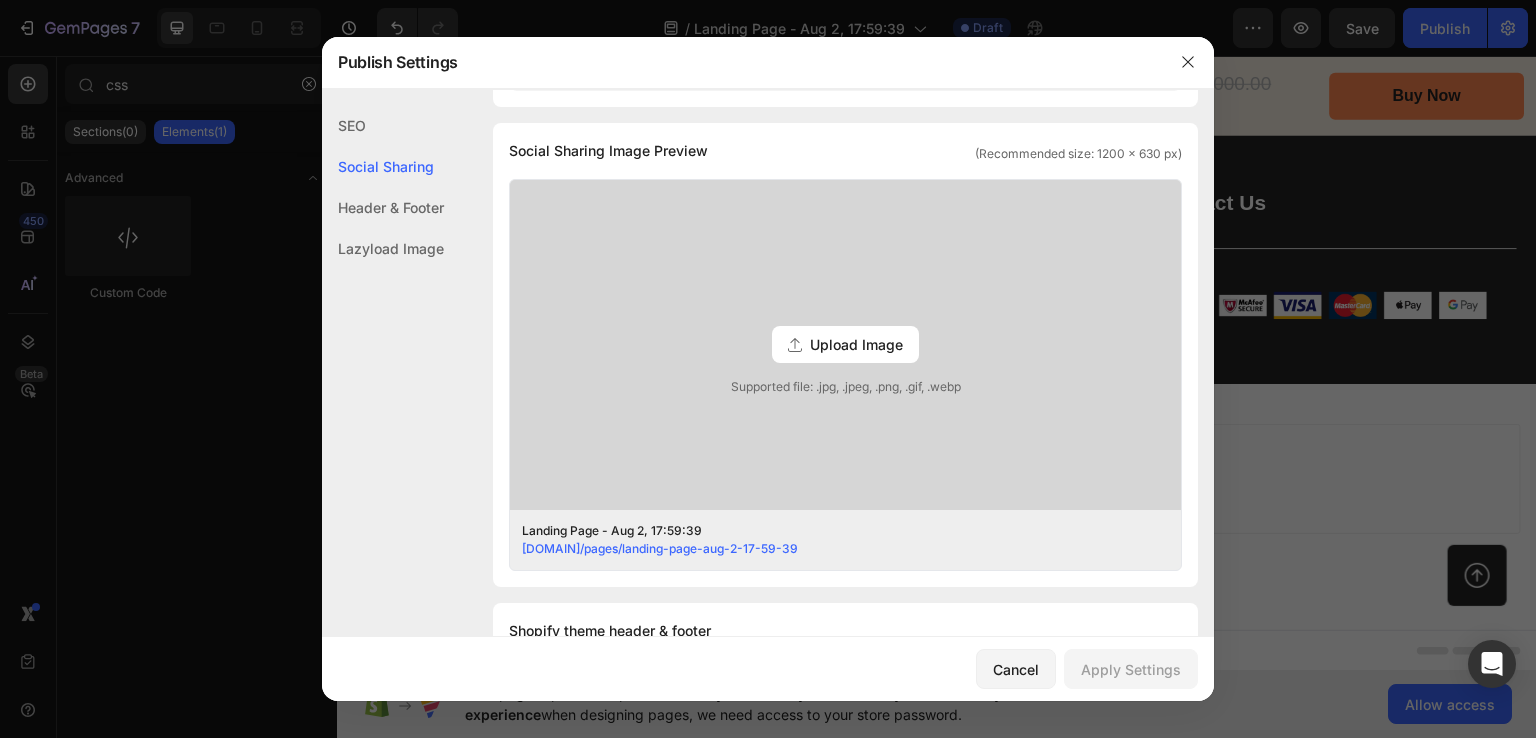 scroll, scrollTop: 456, scrollLeft: 0, axis: vertical 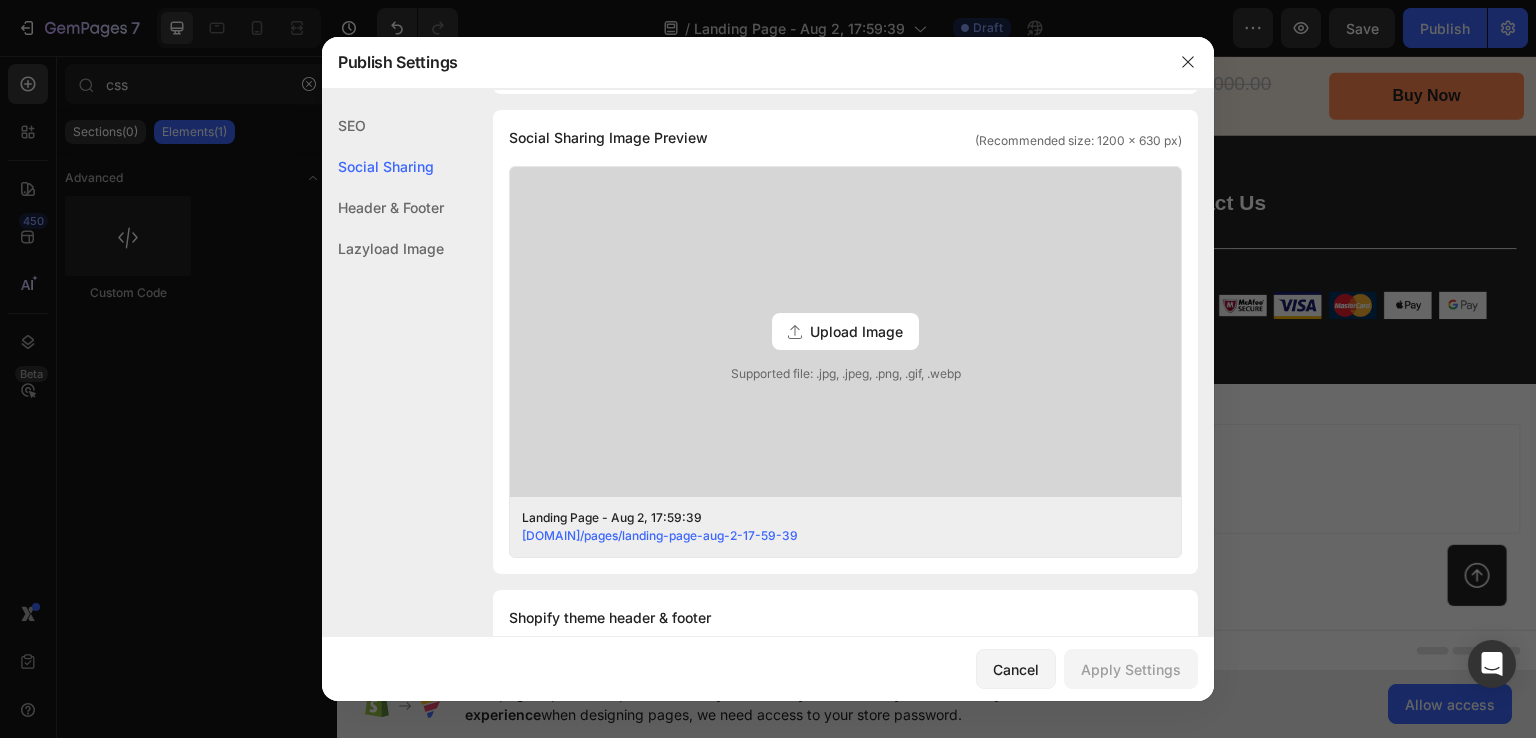 click on "Header & Footer" 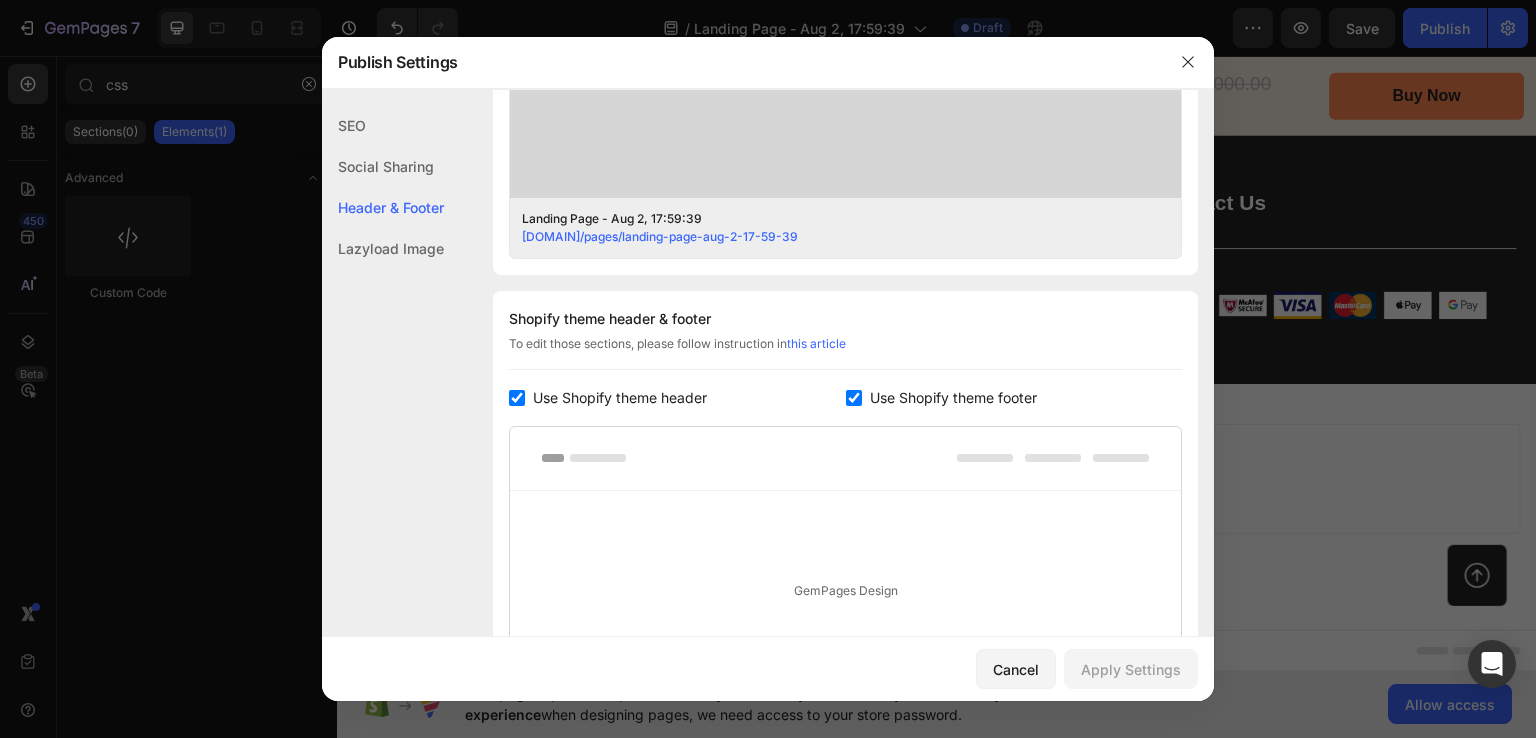 scroll, scrollTop: 936, scrollLeft: 0, axis: vertical 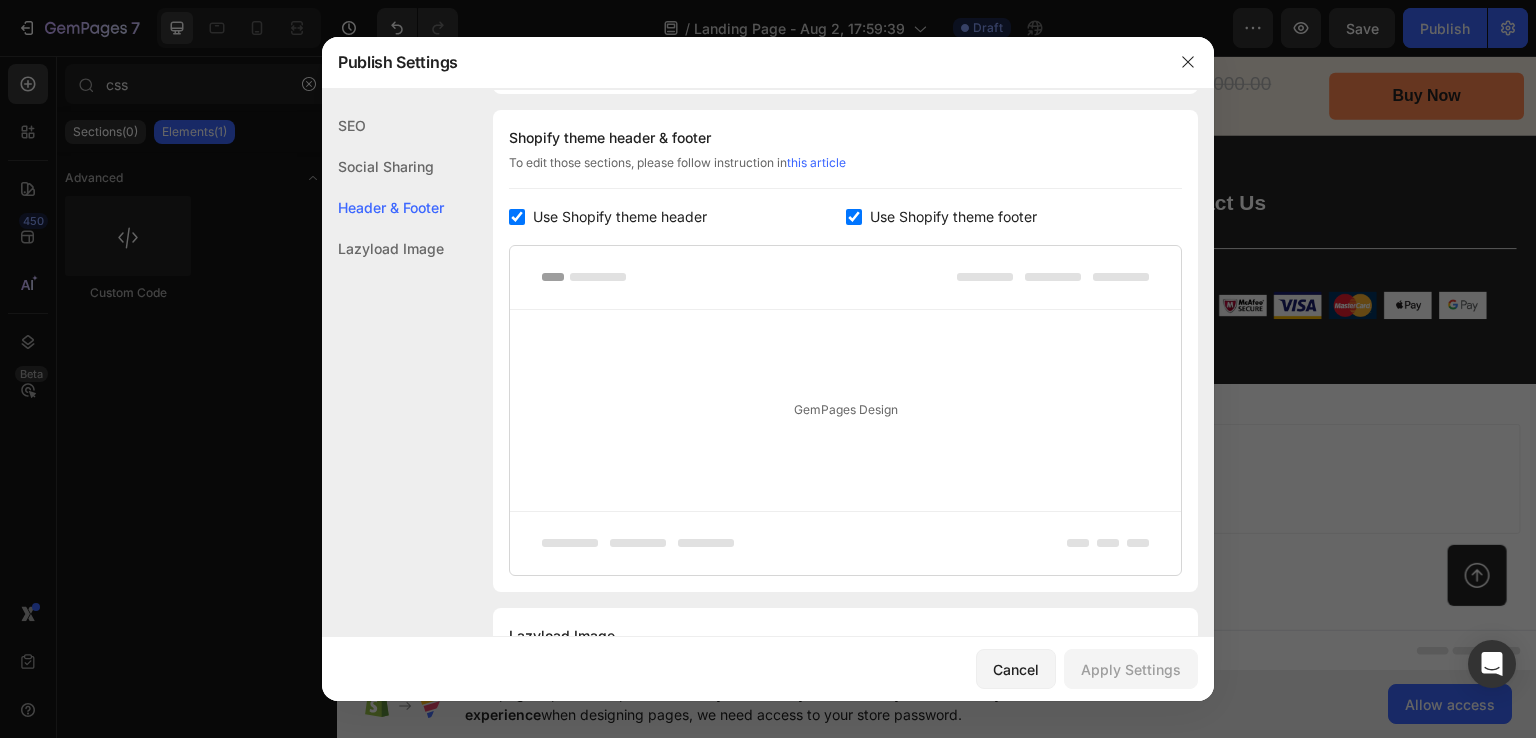 click on "Lazyload Image" 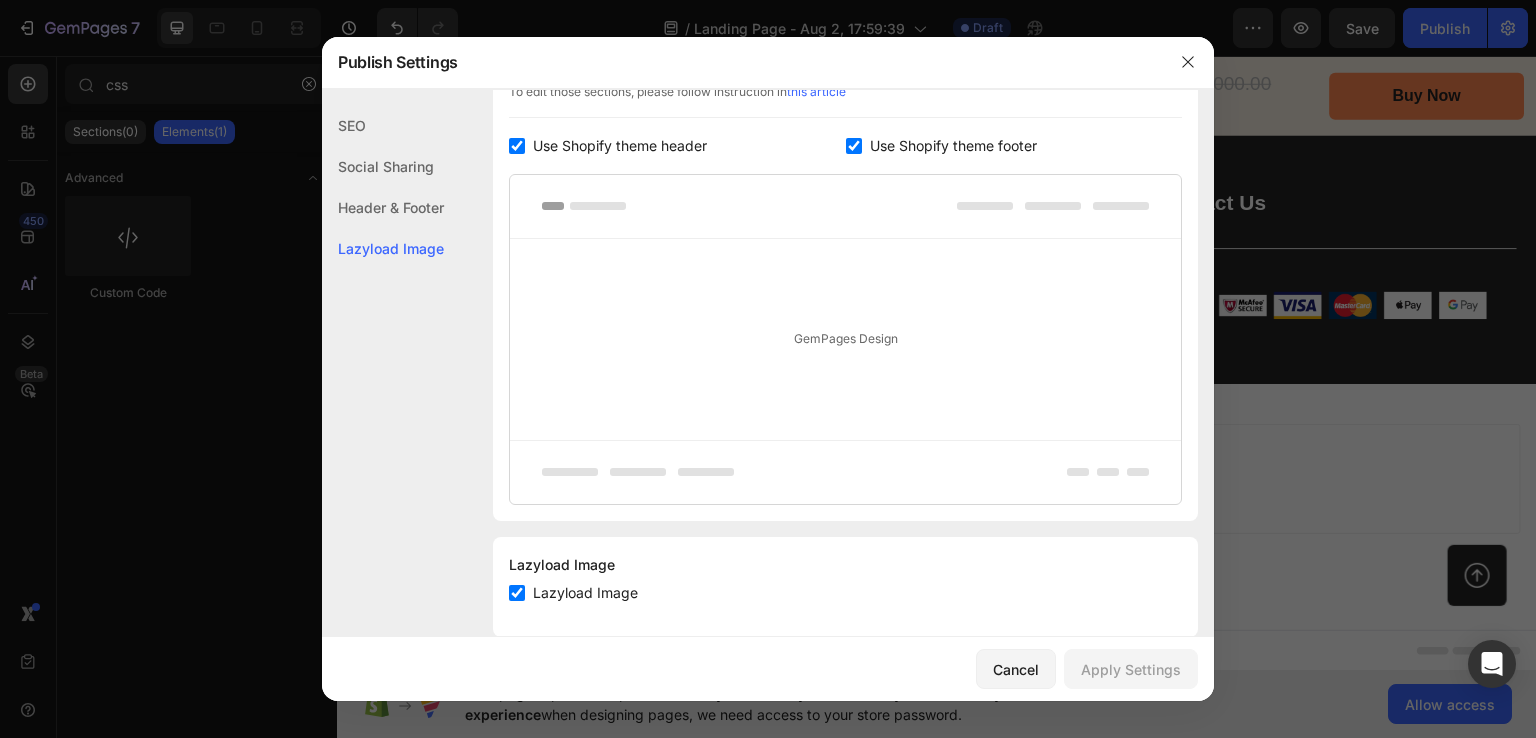 scroll, scrollTop: 1037, scrollLeft: 0, axis: vertical 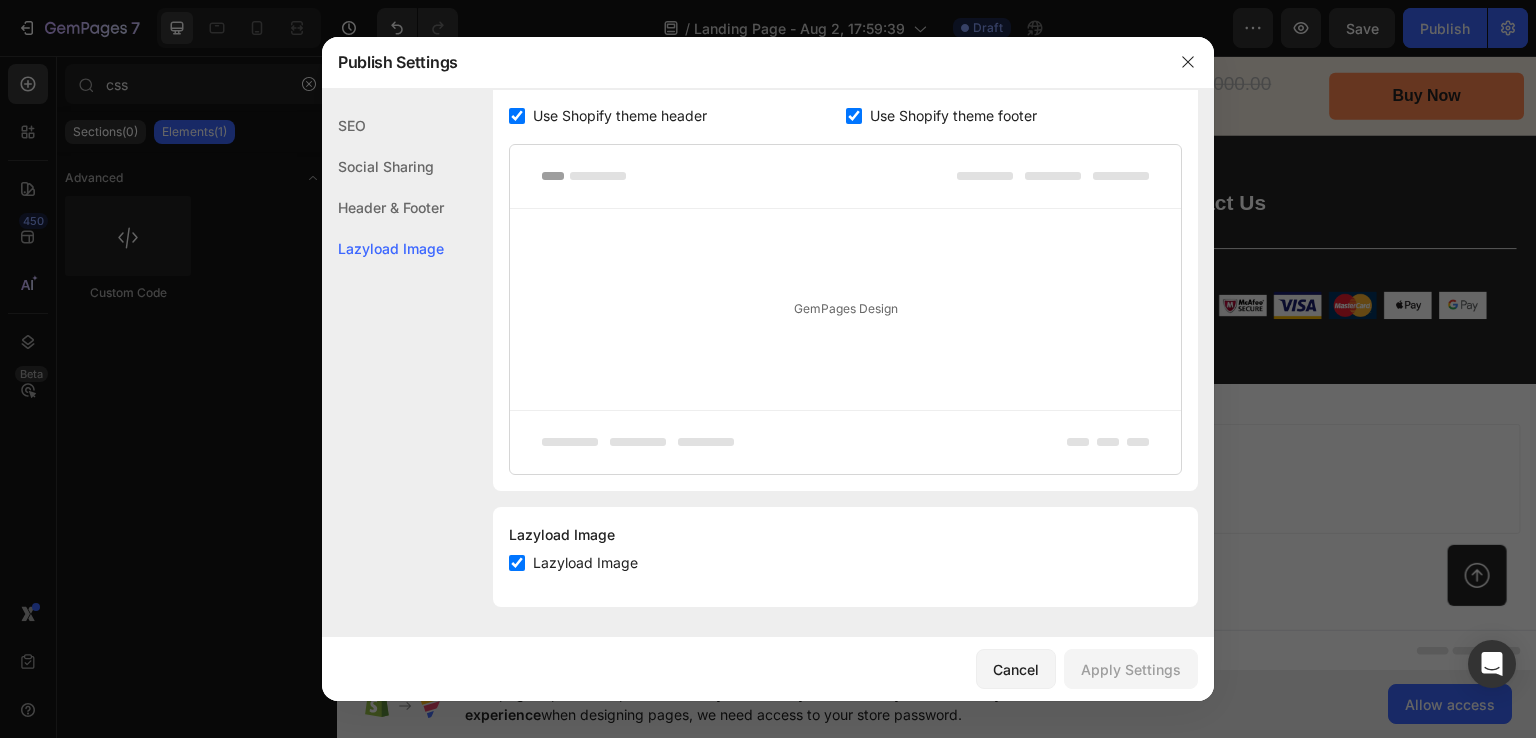 click on "SEO" 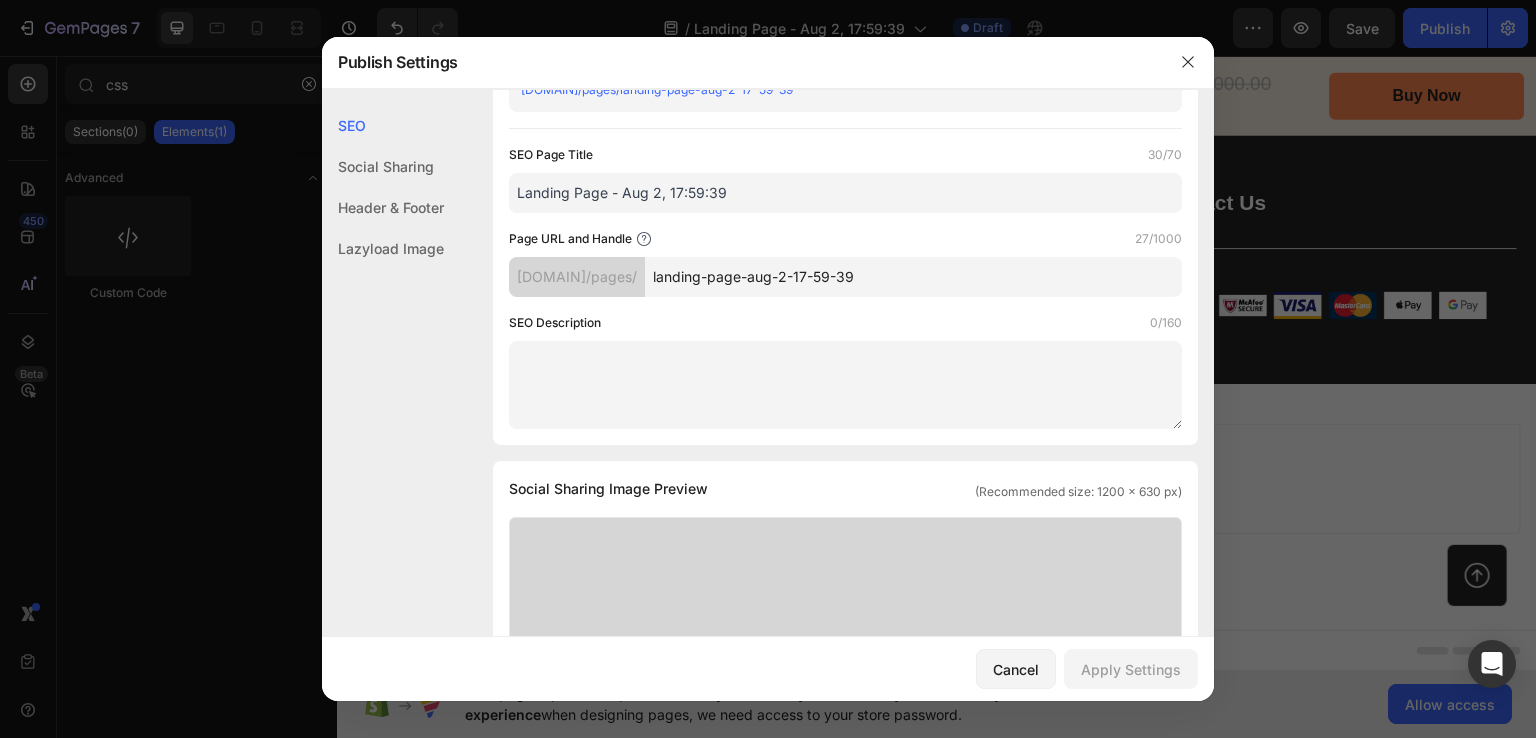 scroll, scrollTop: 0, scrollLeft: 0, axis: both 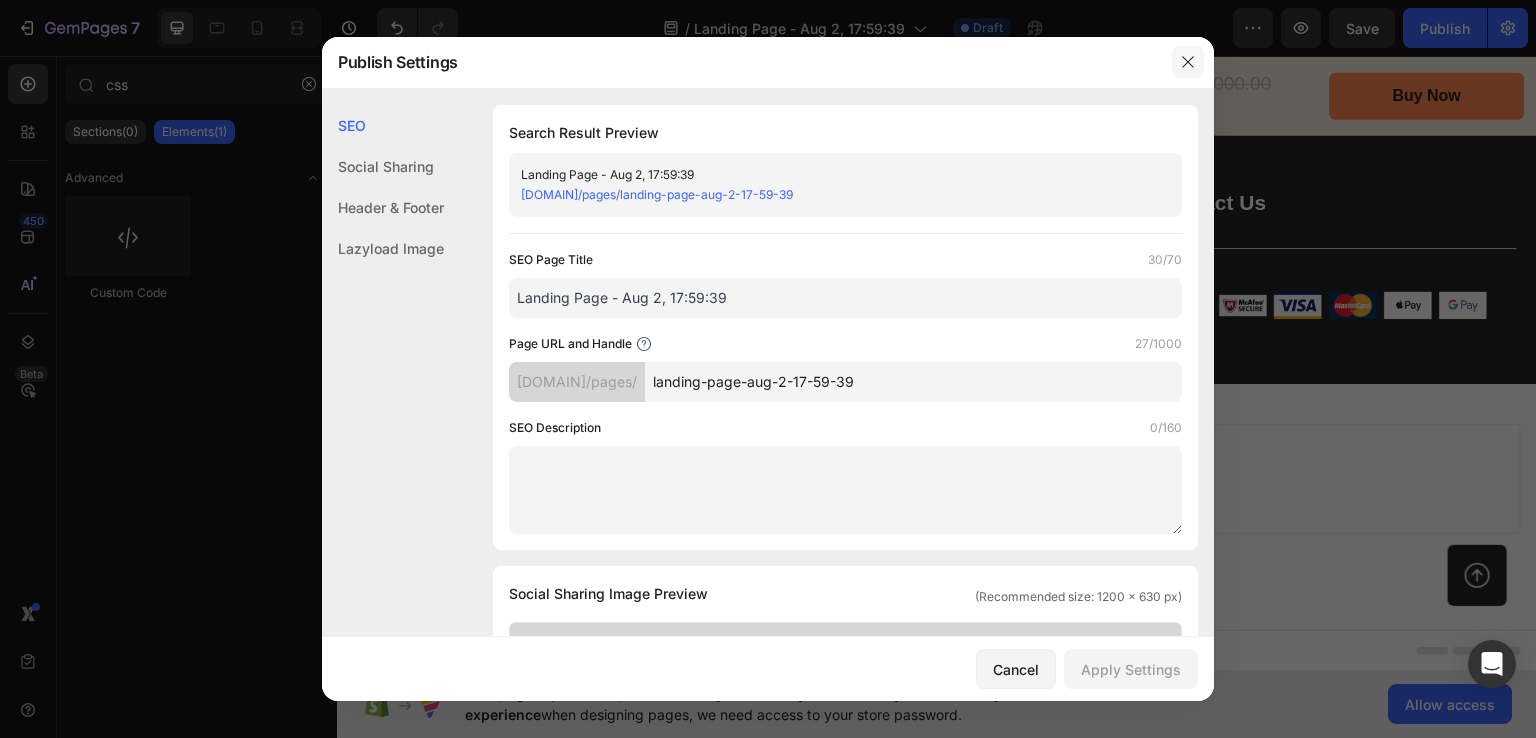 click 